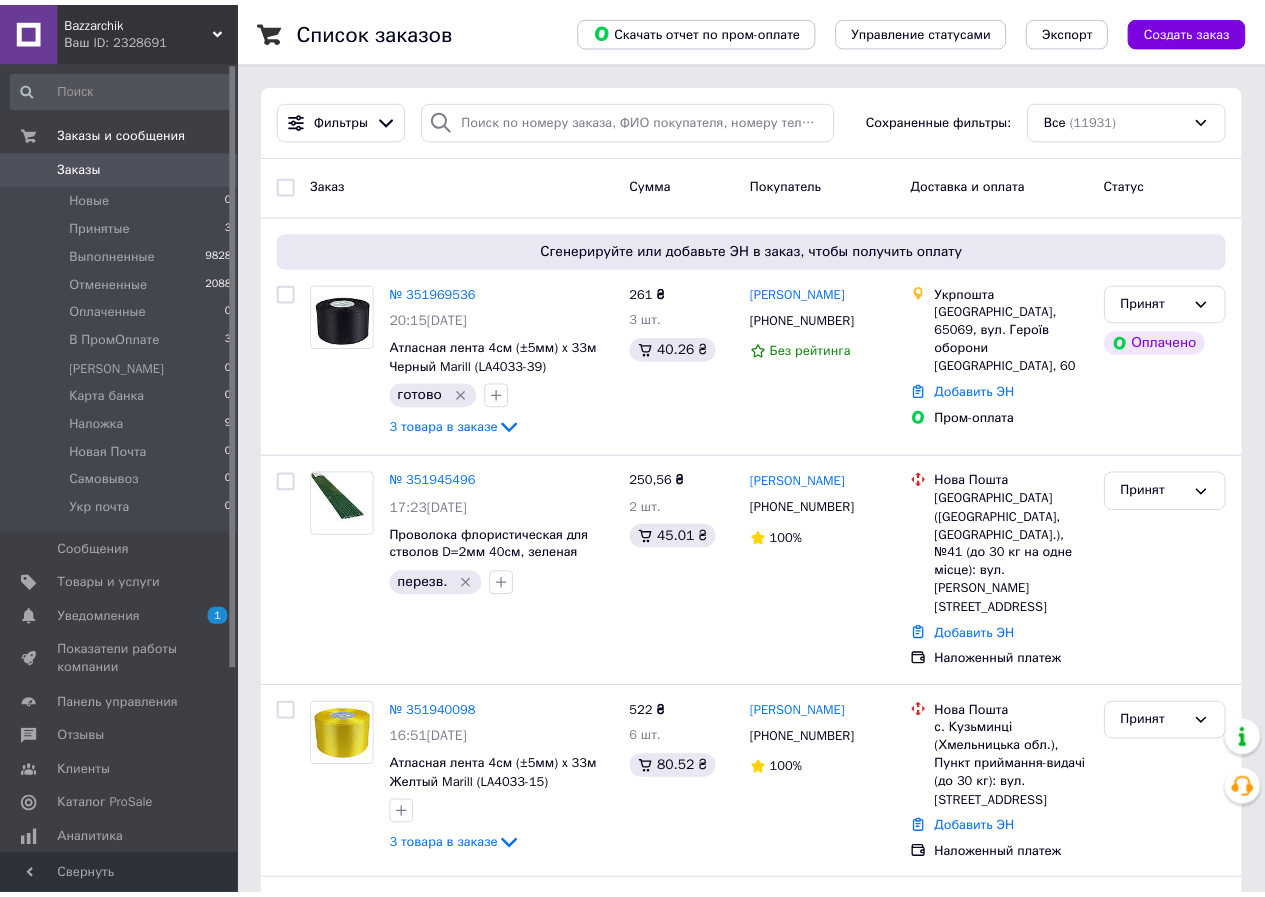 scroll, scrollTop: 0, scrollLeft: 0, axis: both 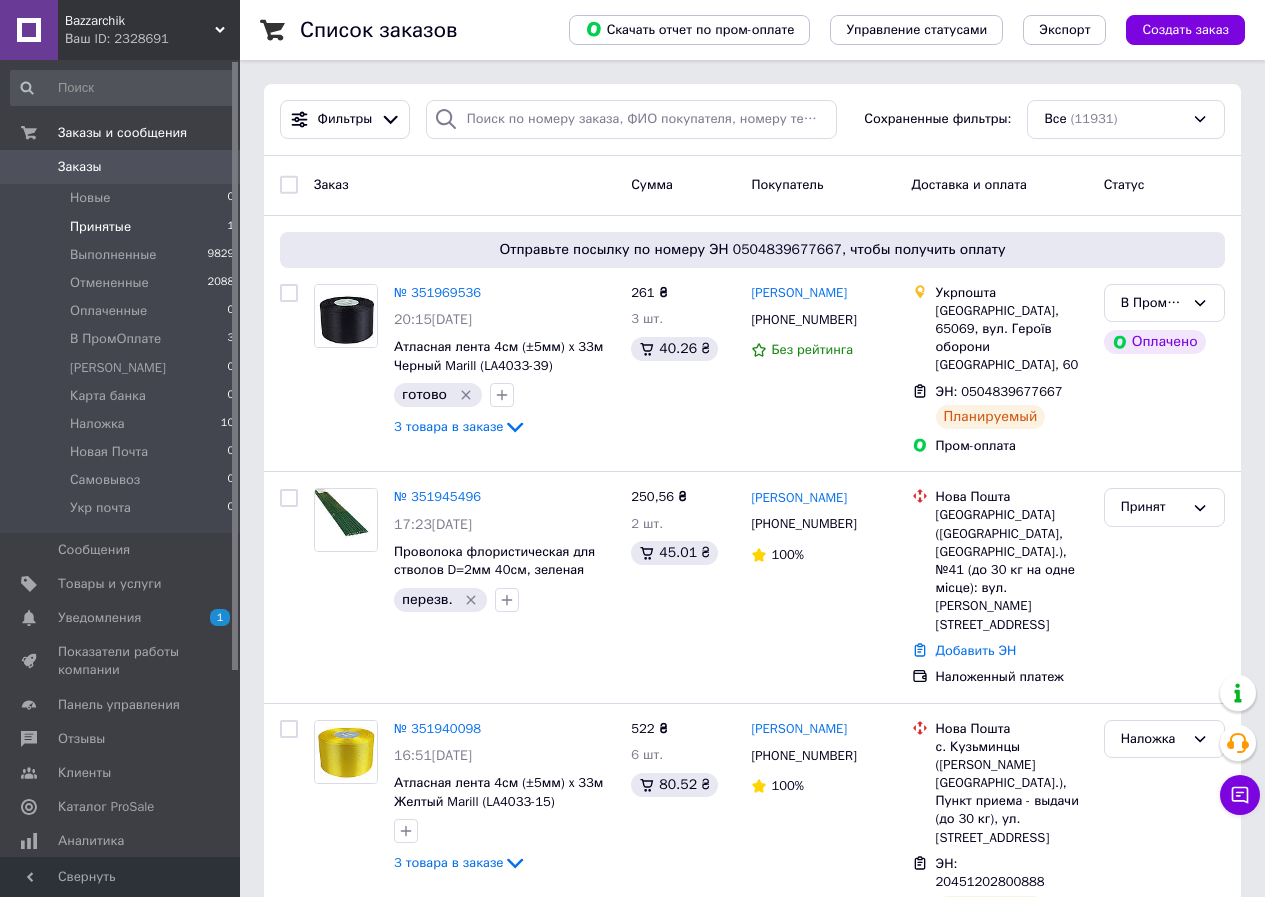 click on "Принятые 1" at bounding box center (123, 227) 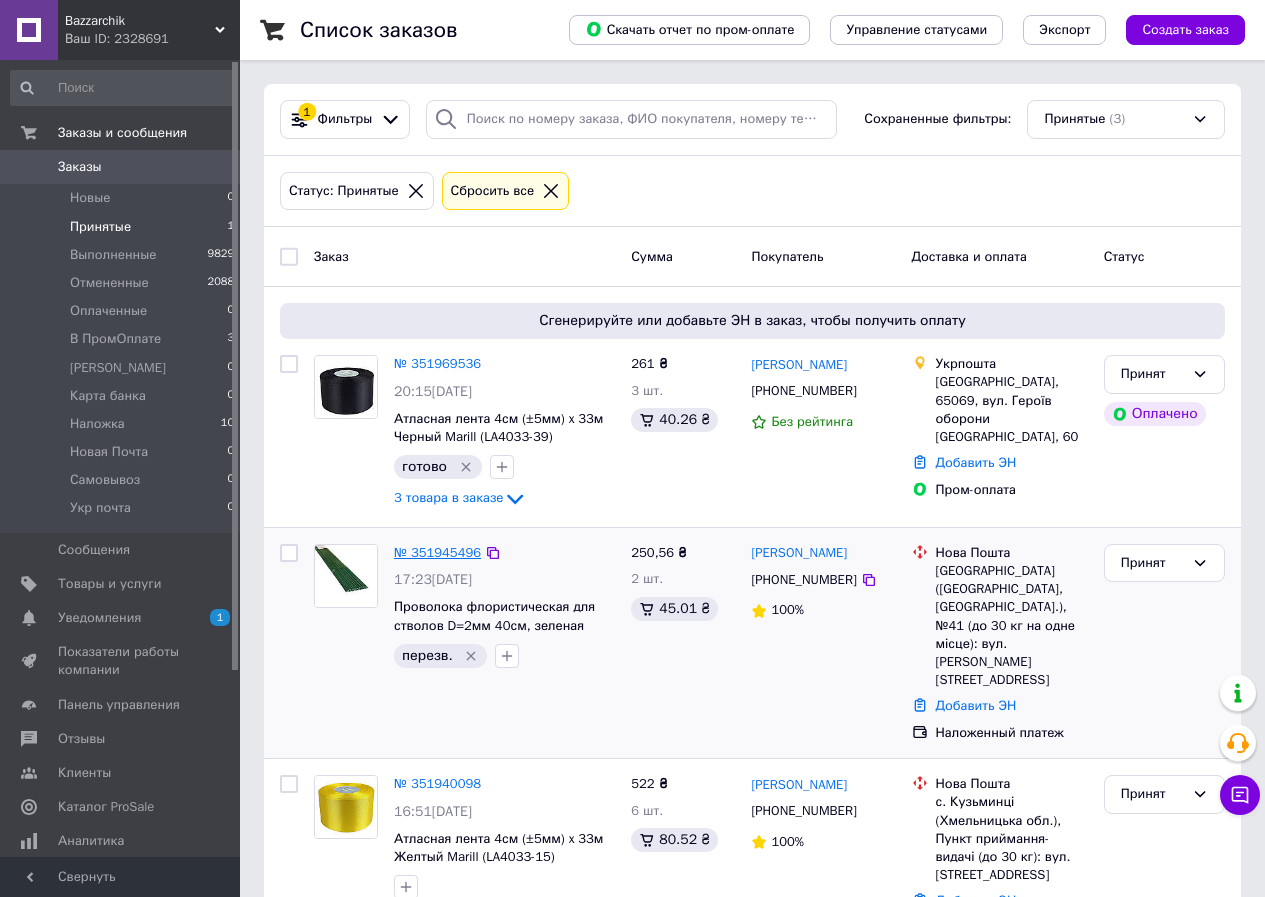 click on "№ 351945496" at bounding box center (437, 552) 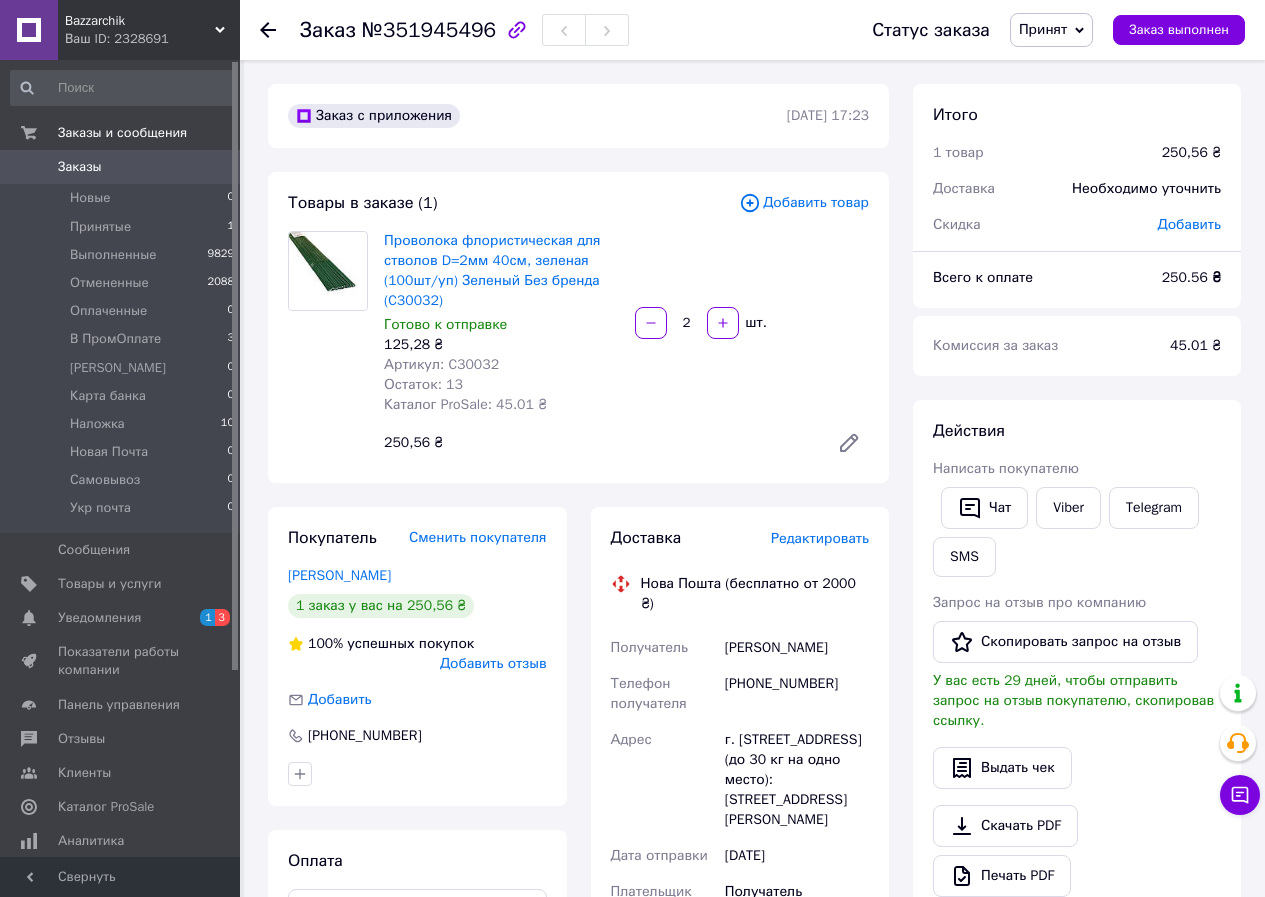 scroll, scrollTop: 100, scrollLeft: 0, axis: vertical 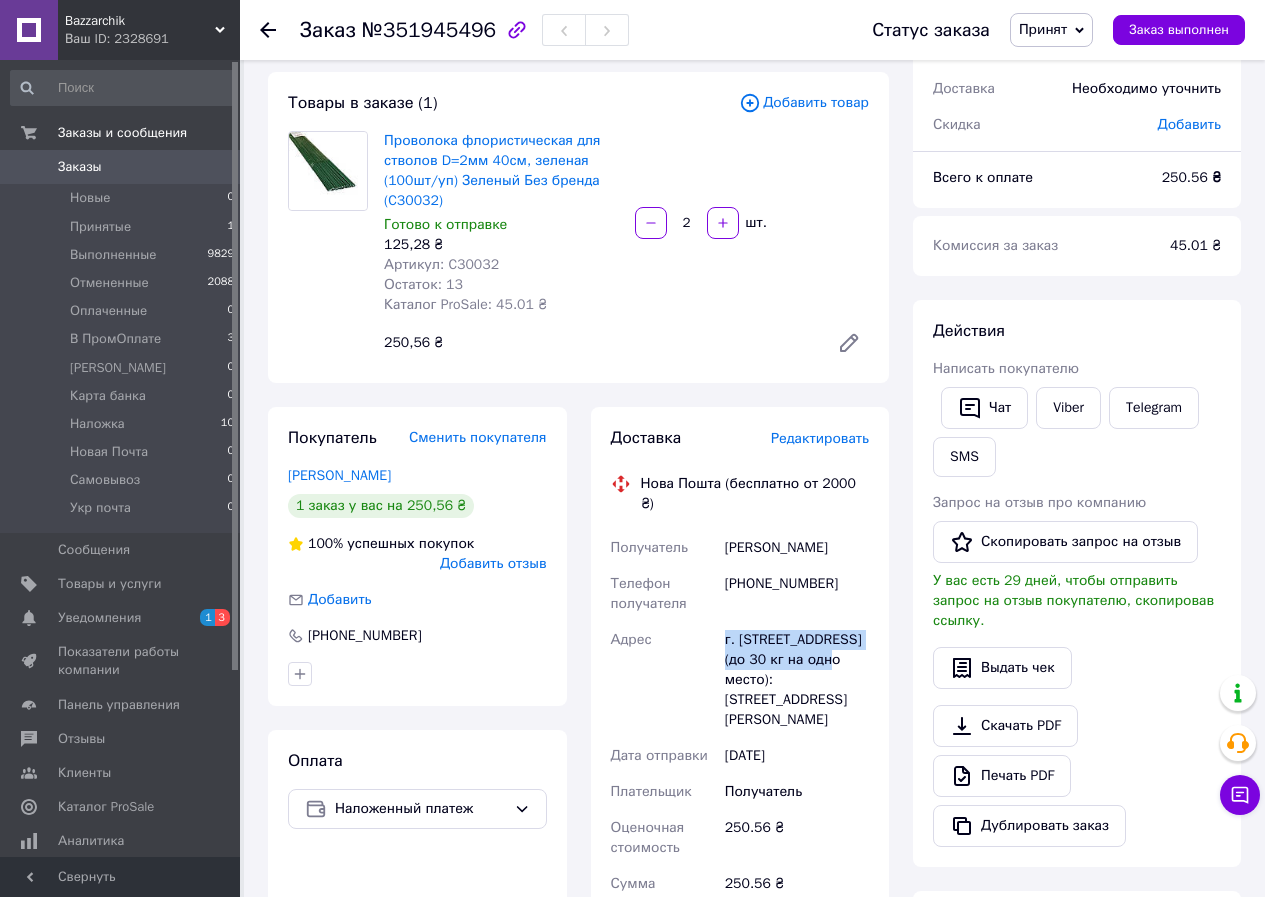 drag, startPoint x: 754, startPoint y: 668, endPoint x: 707, endPoint y: 629, distance: 61.073727 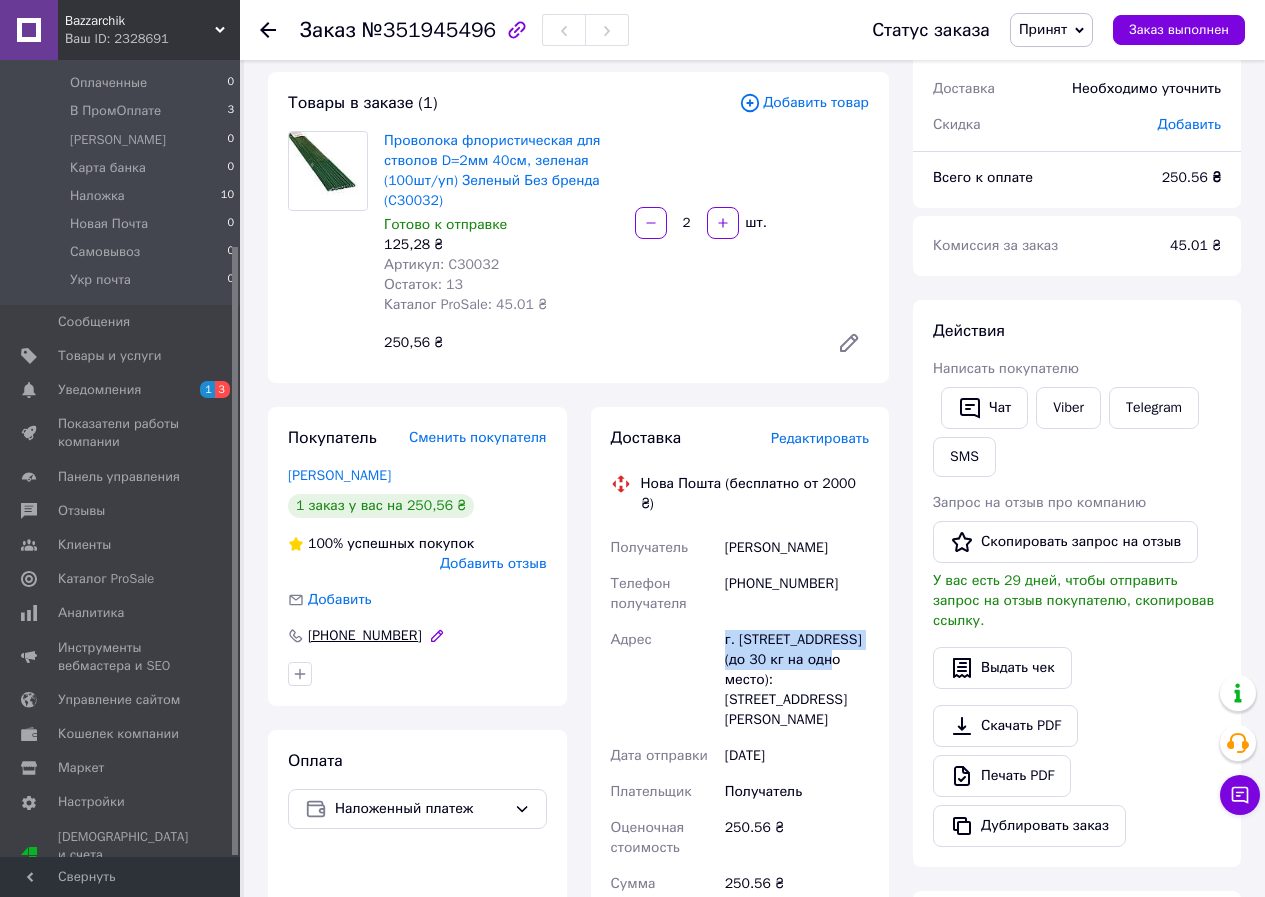 scroll, scrollTop: 243, scrollLeft: 0, axis: vertical 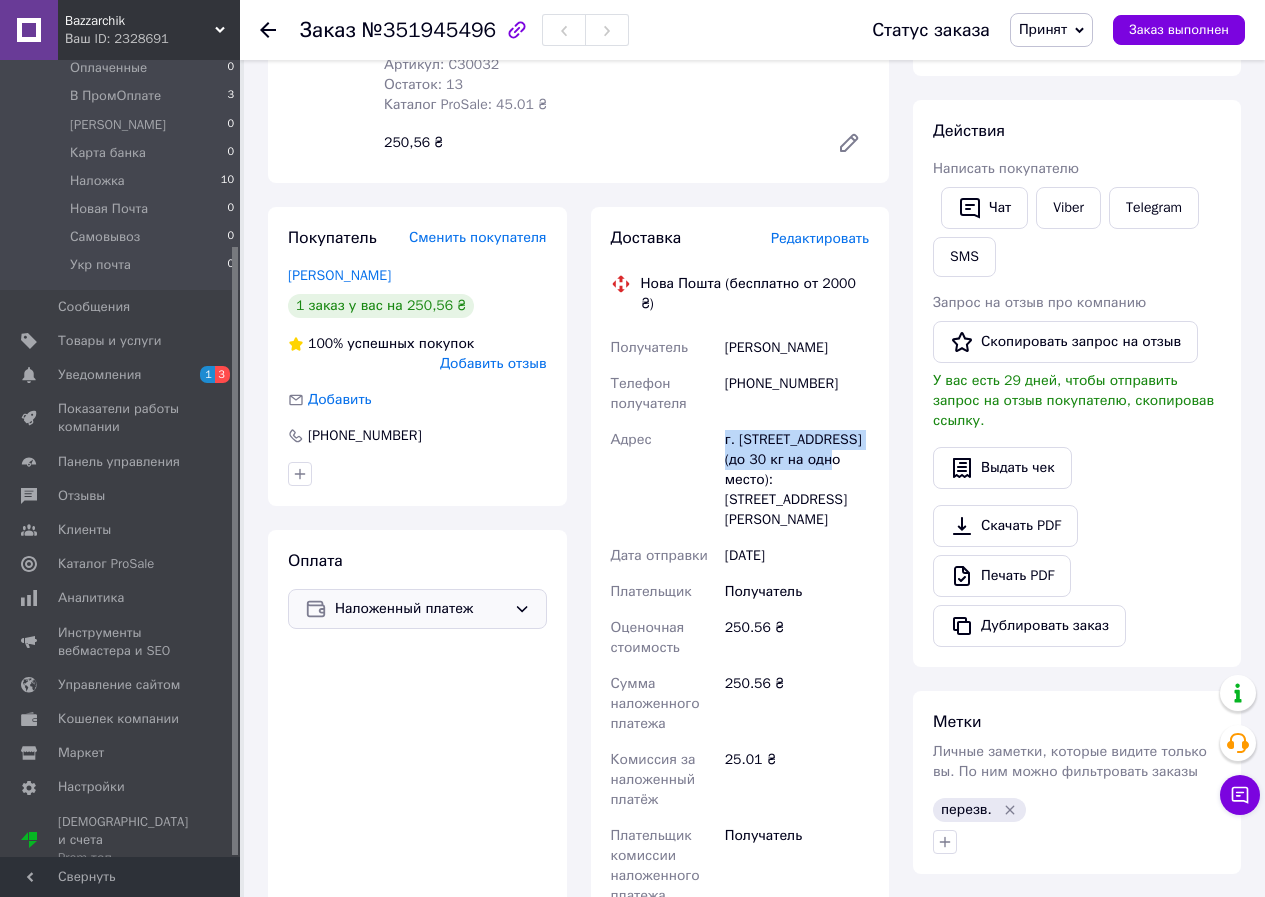 click on "Наложенный платеж" at bounding box center (420, 609) 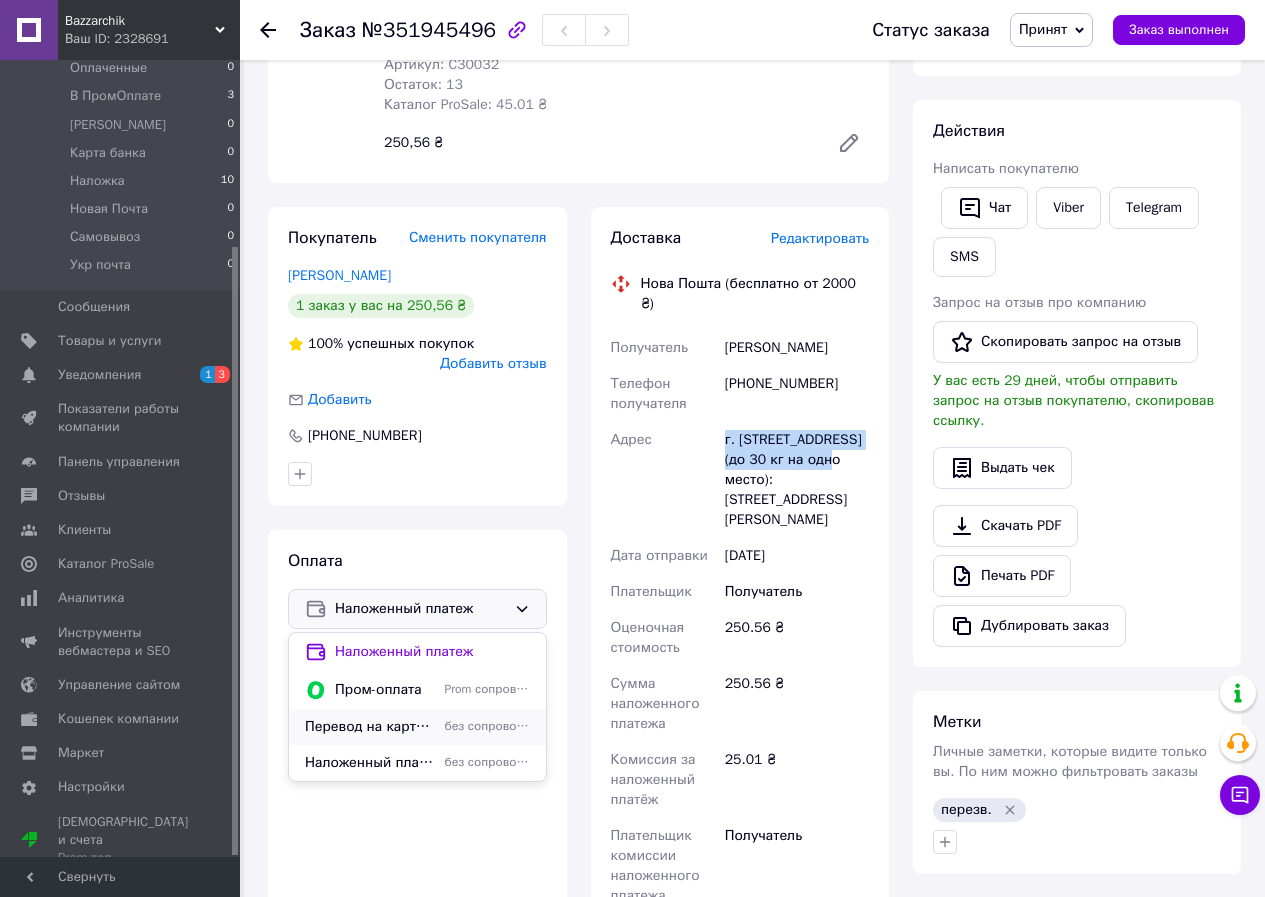 click on "Перевод на карту Приват Банка" at bounding box center [371, 727] 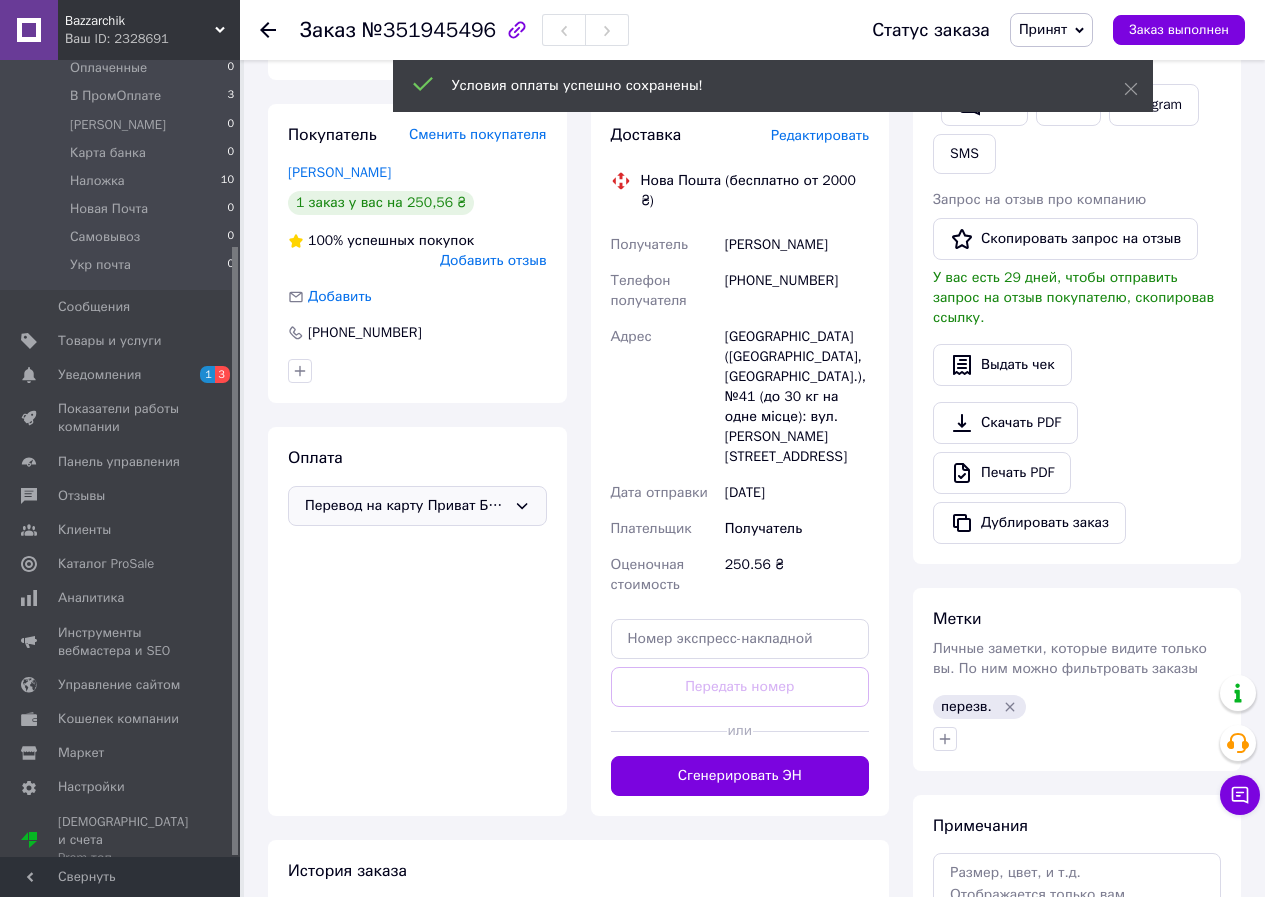 scroll, scrollTop: 500, scrollLeft: 0, axis: vertical 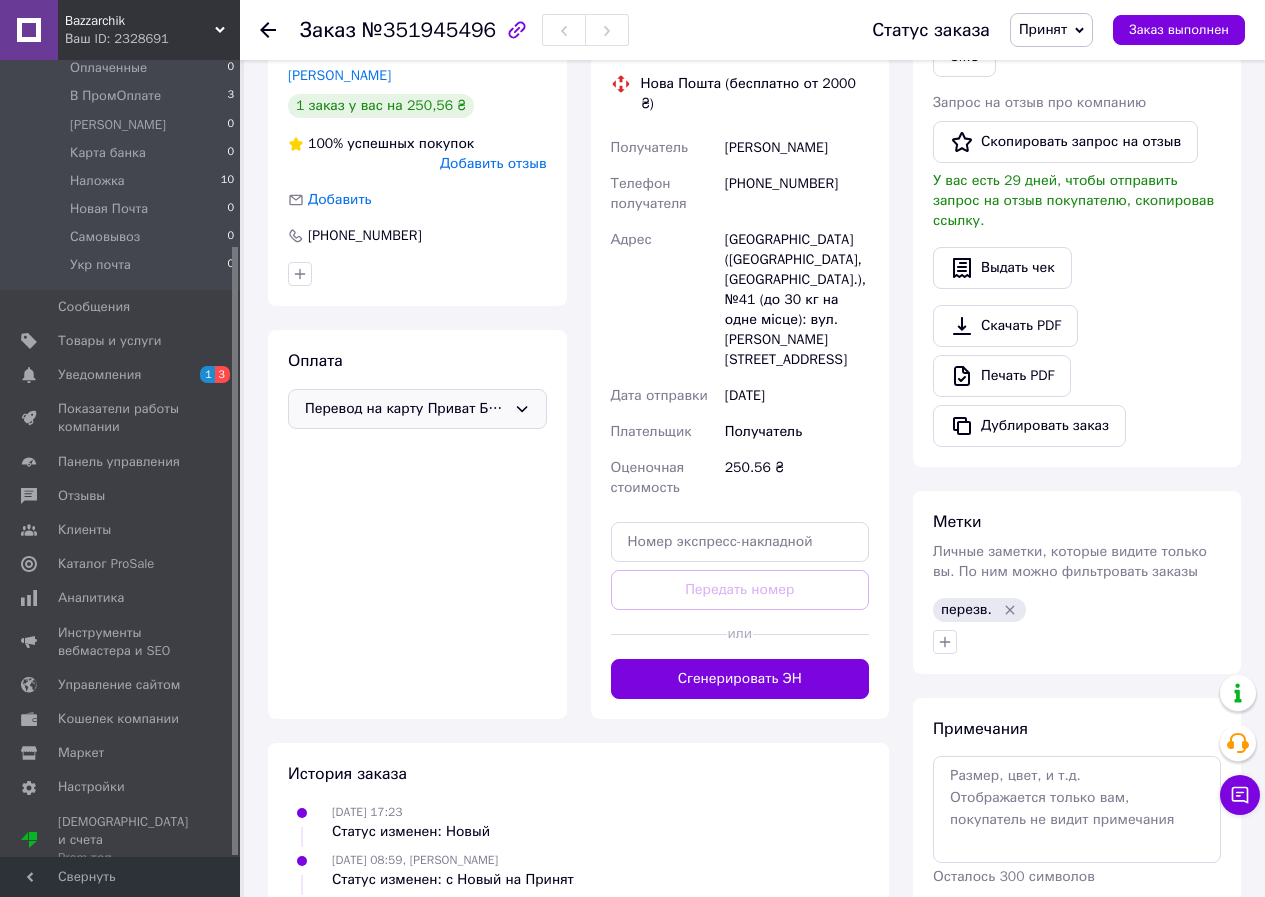 click 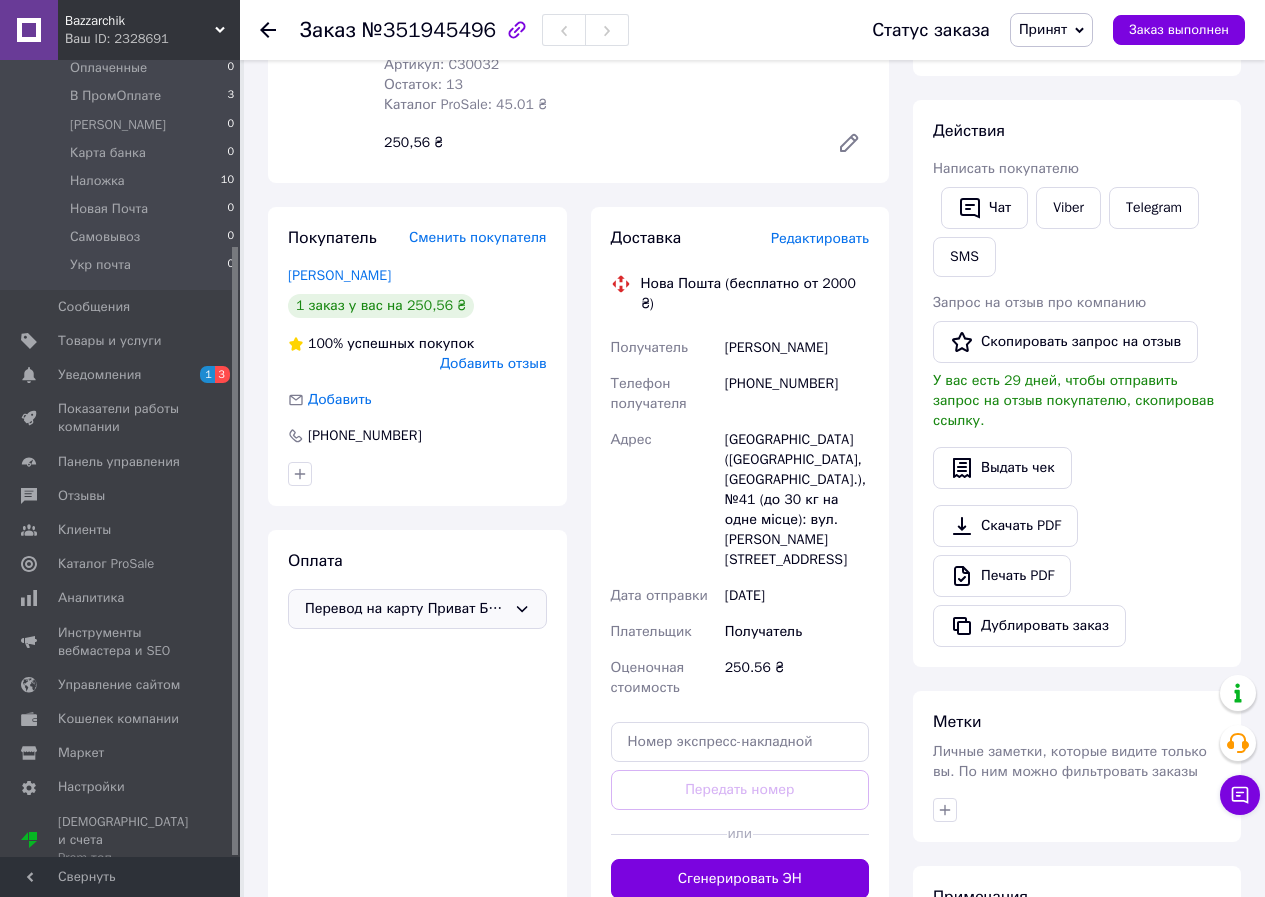 scroll, scrollTop: 500, scrollLeft: 0, axis: vertical 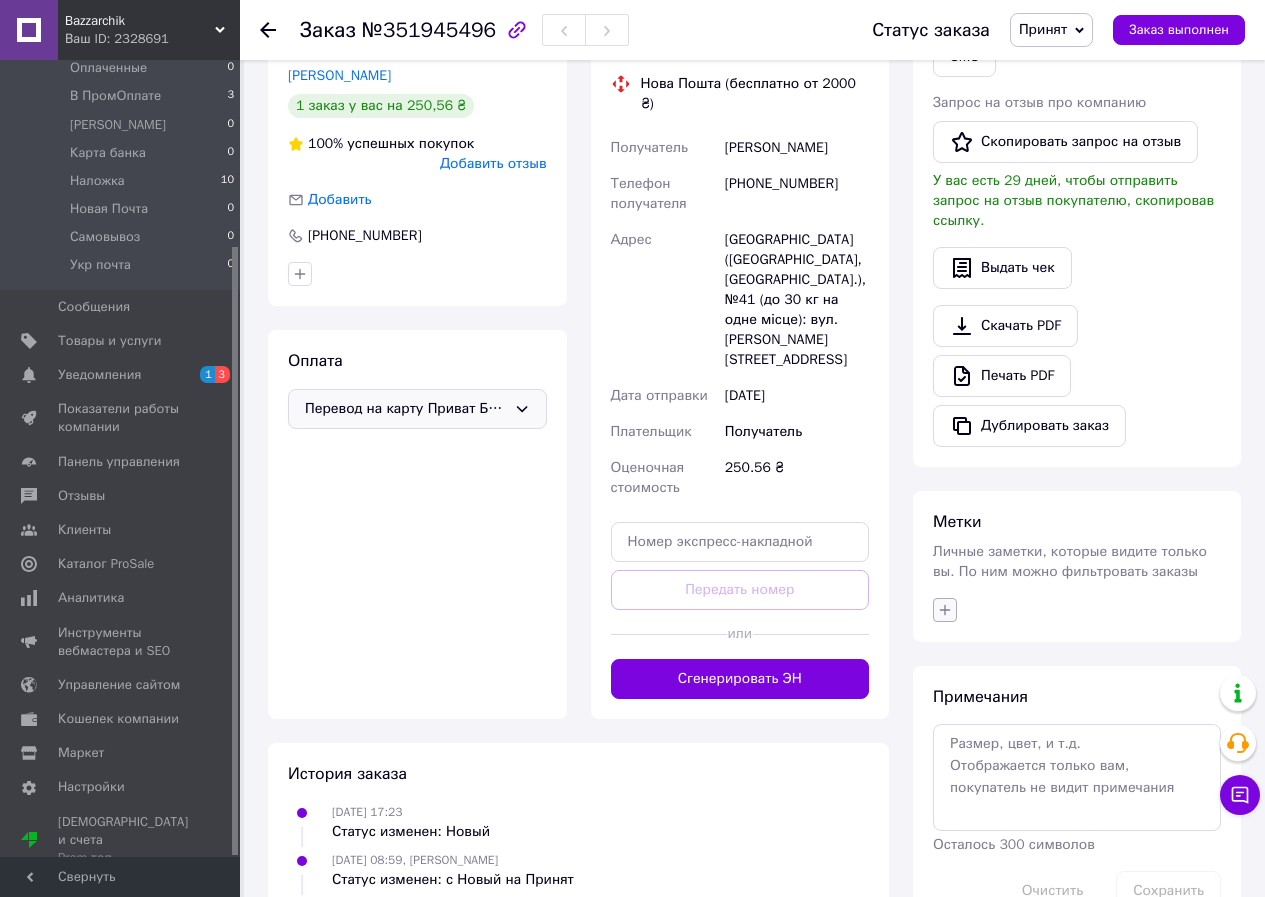 drag, startPoint x: 946, startPoint y: 585, endPoint x: 954, endPoint y: 594, distance: 12.0415945 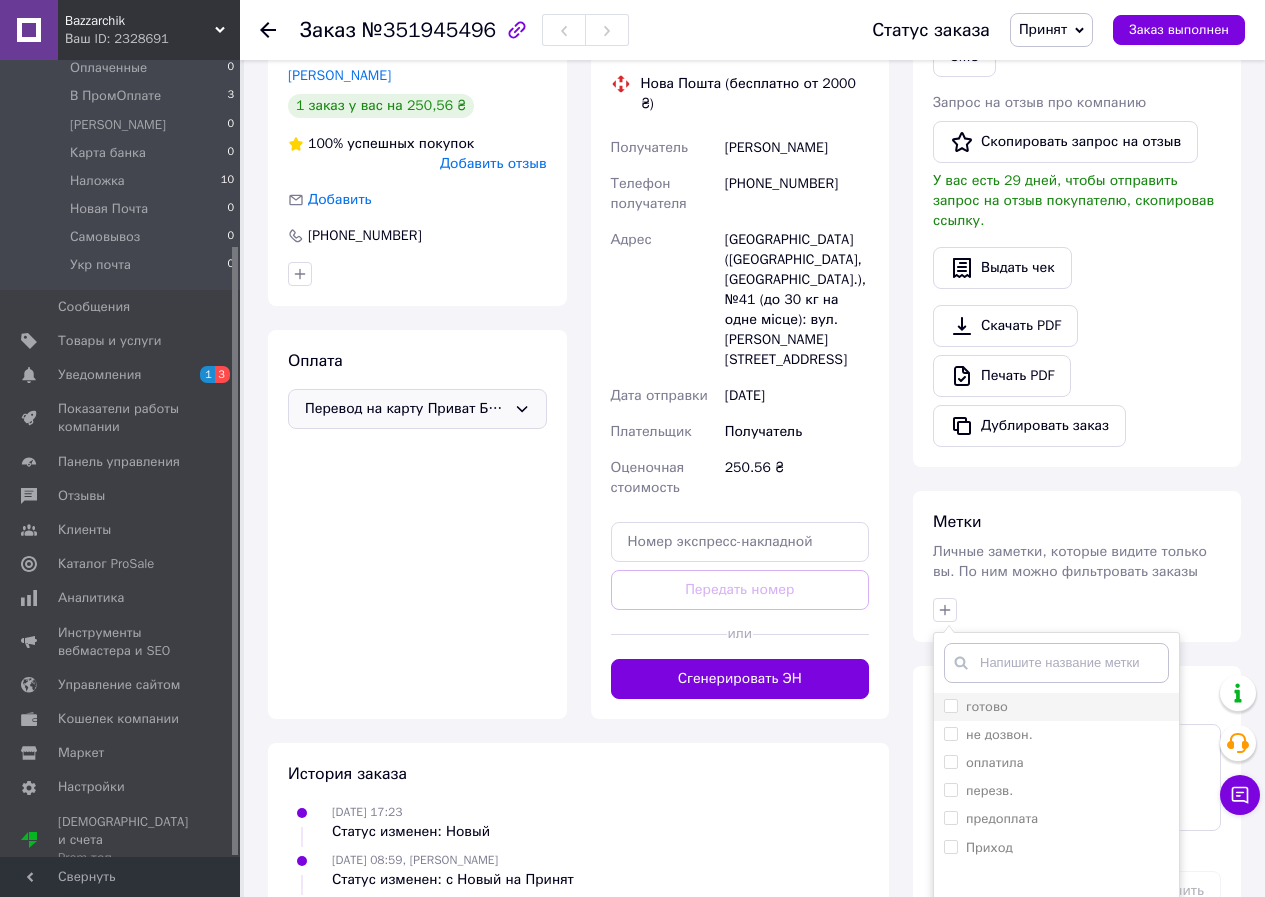 click on "готово" at bounding box center [1056, 707] 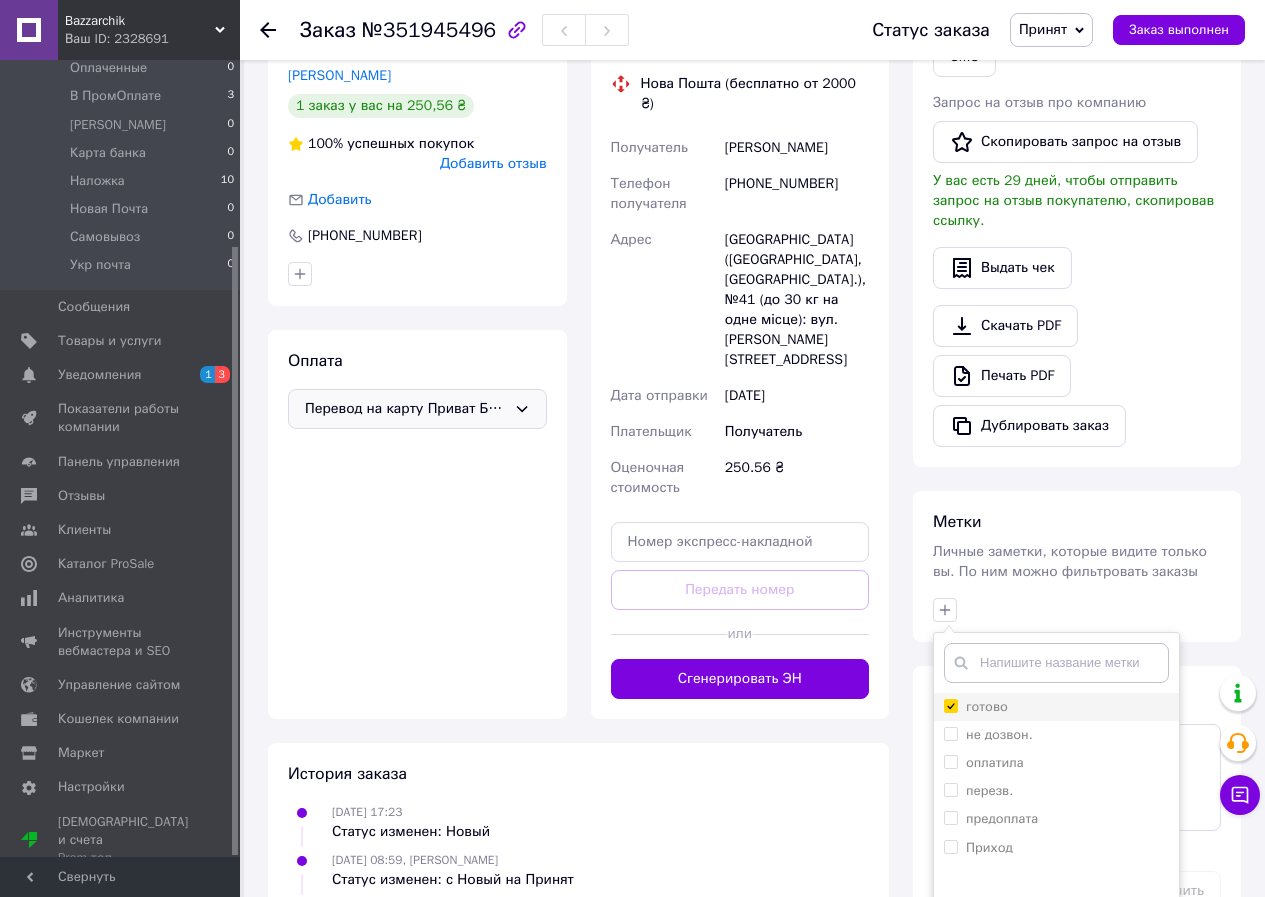 checkbox on "true" 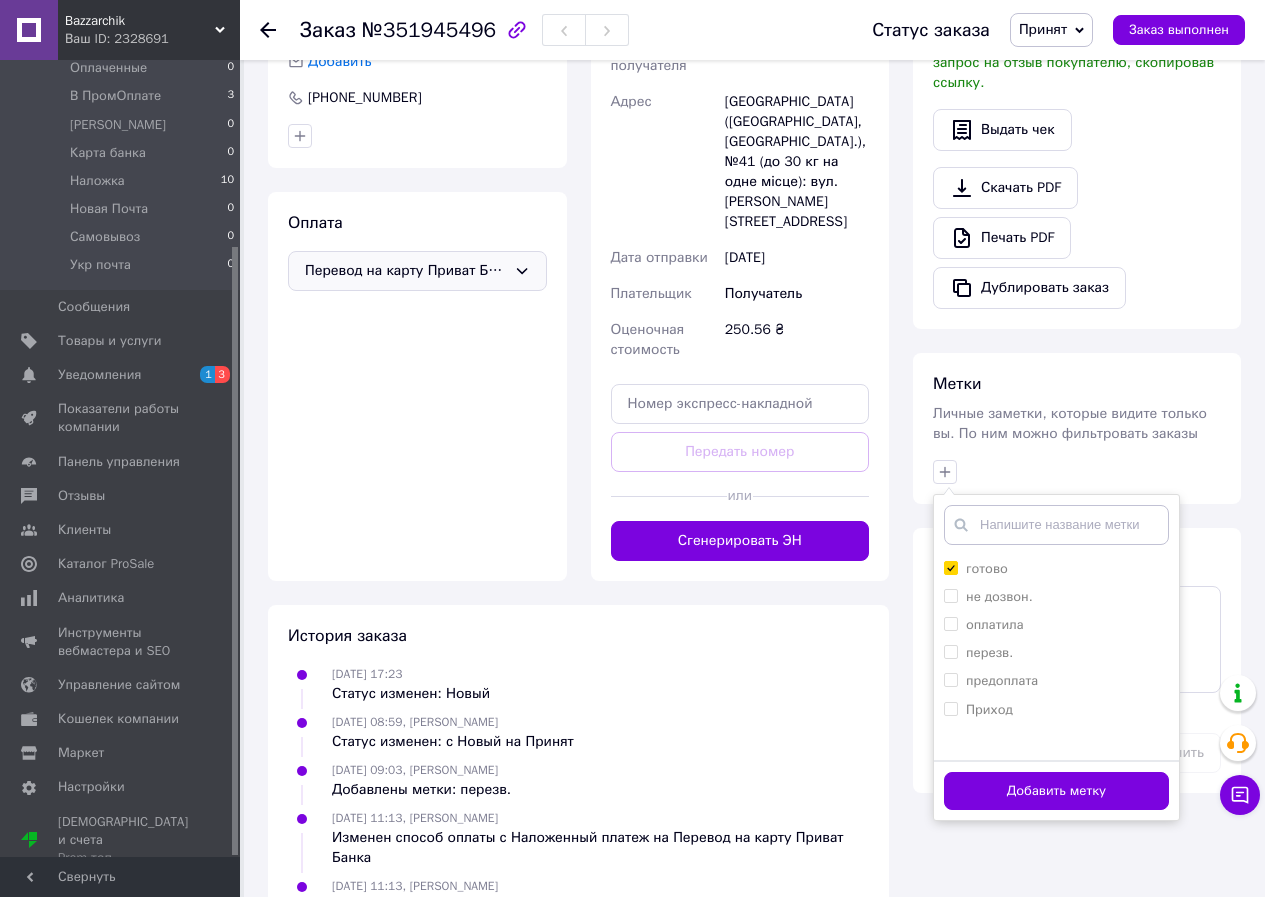 scroll, scrollTop: 641, scrollLeft: 0, axis: vertical 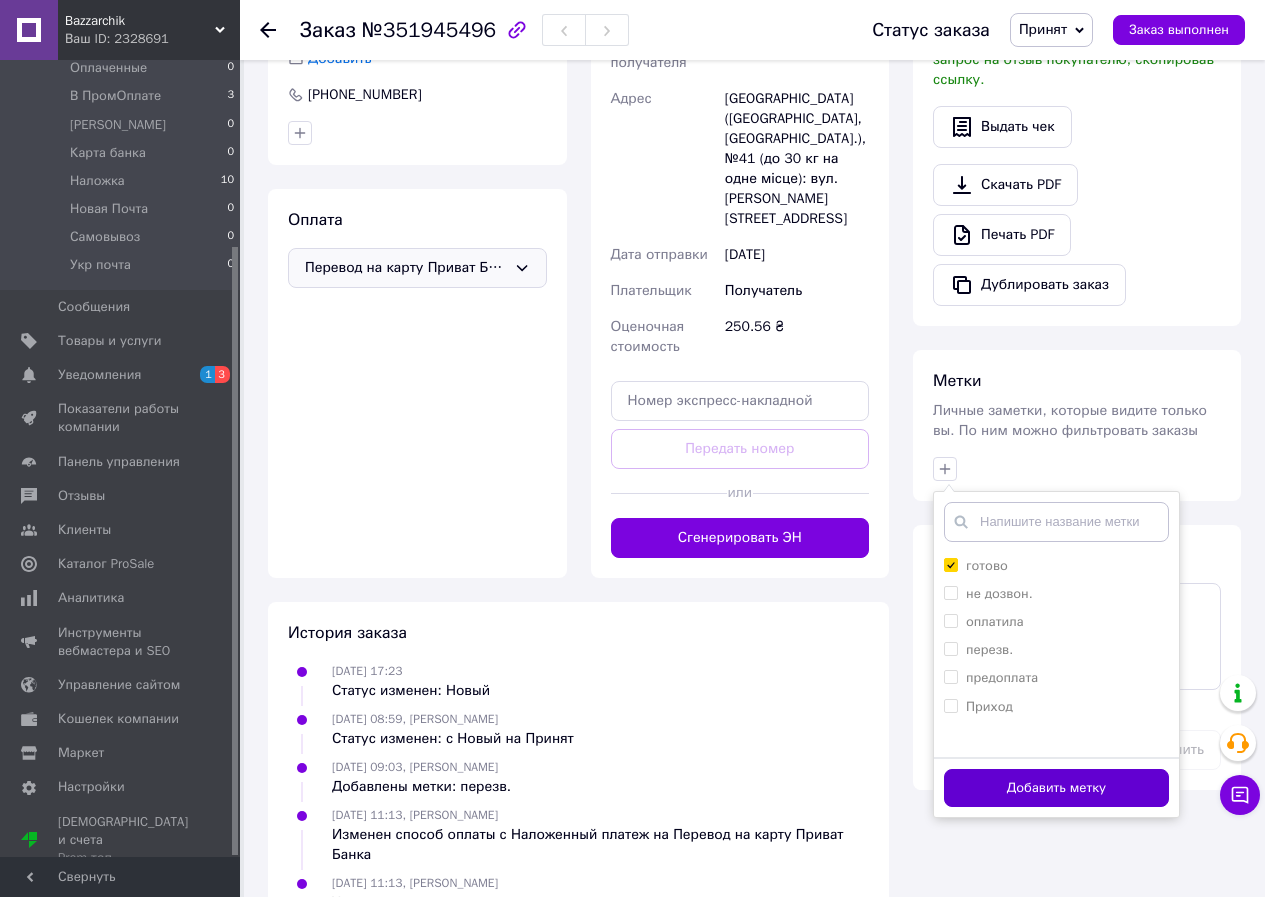 click on "Добавить метку" at bounding box center [1056, 788] 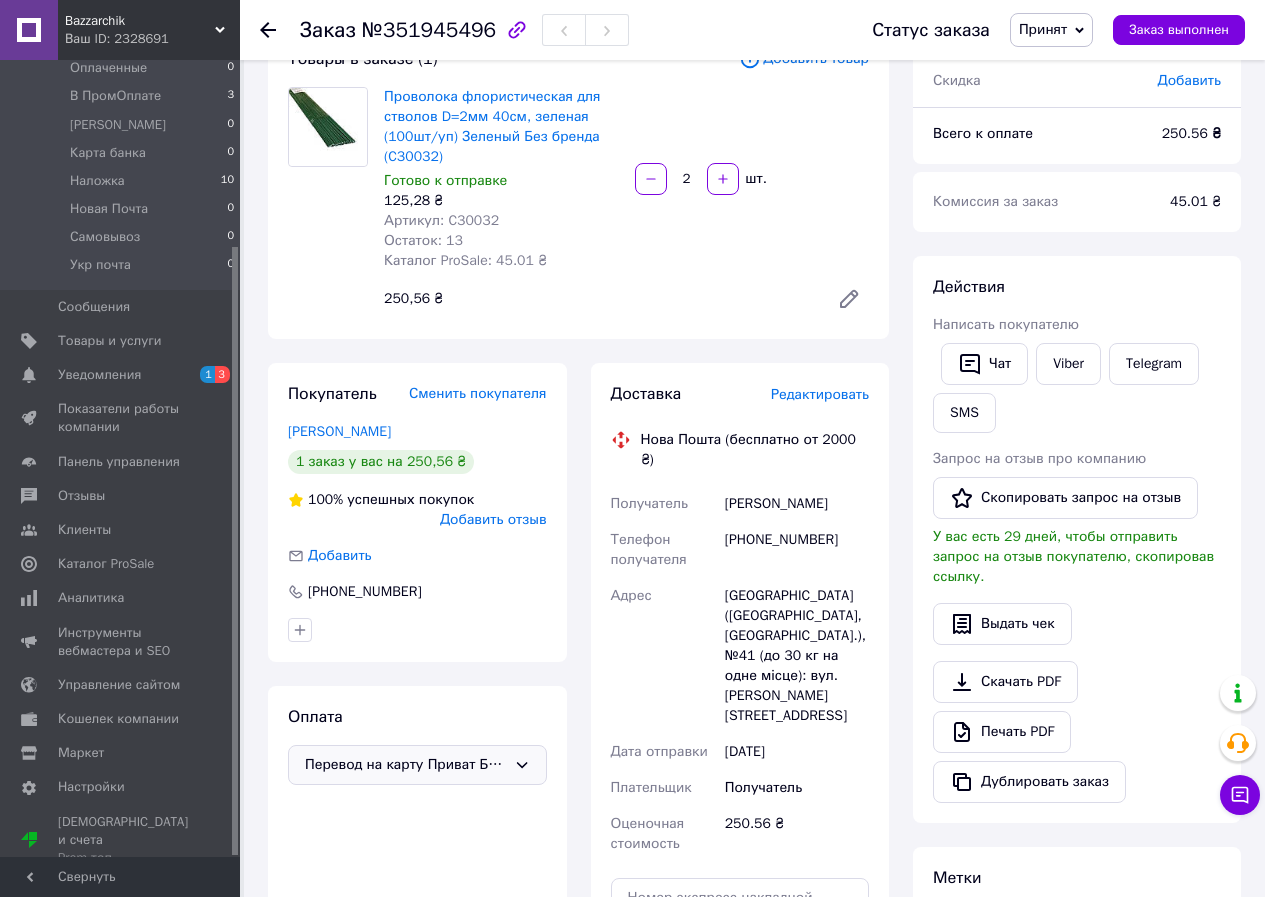 scroll, scrollTop: 141, scrollLeft: 0, axis: vertical 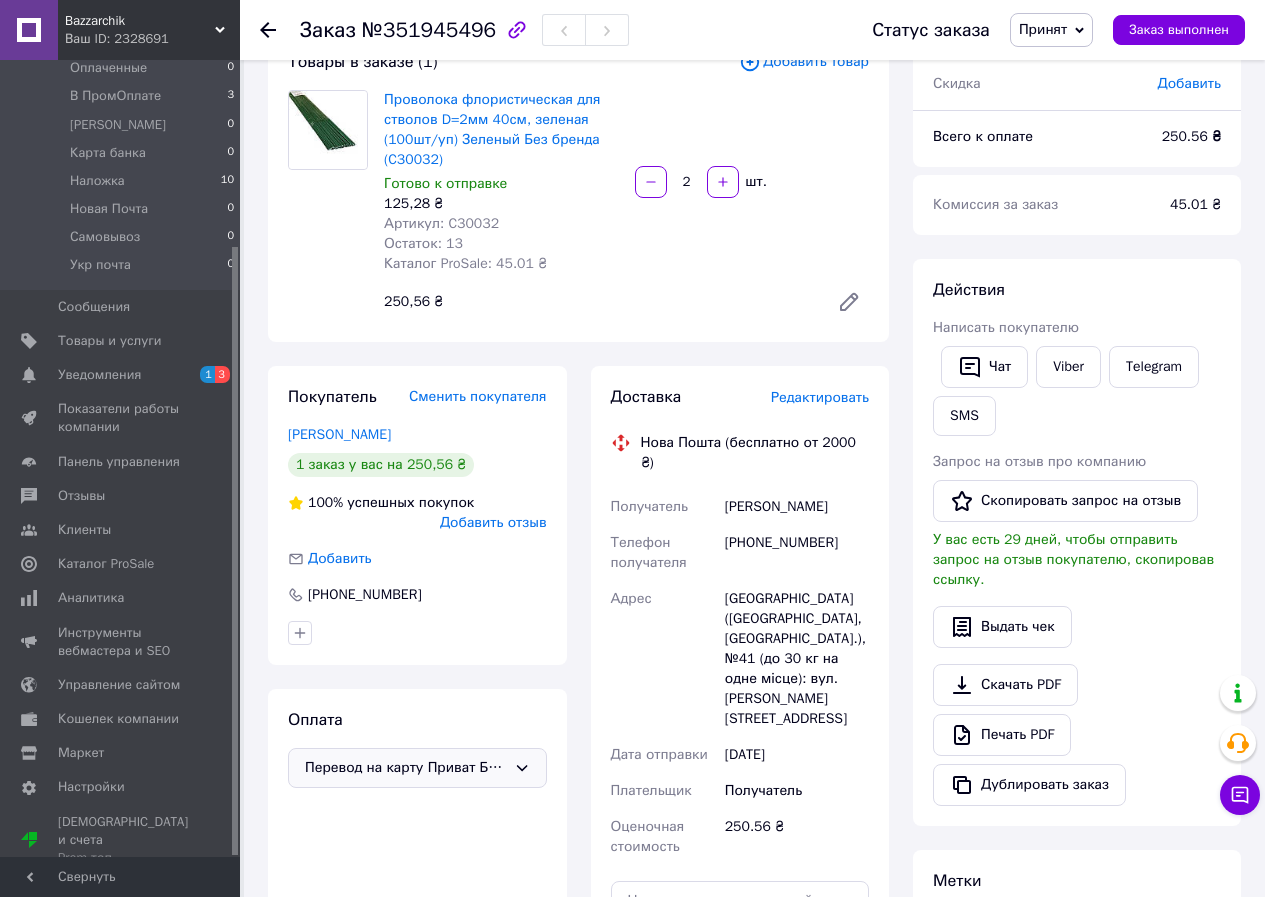click on "Артикул: C30032" at bounding box center [441, 223] 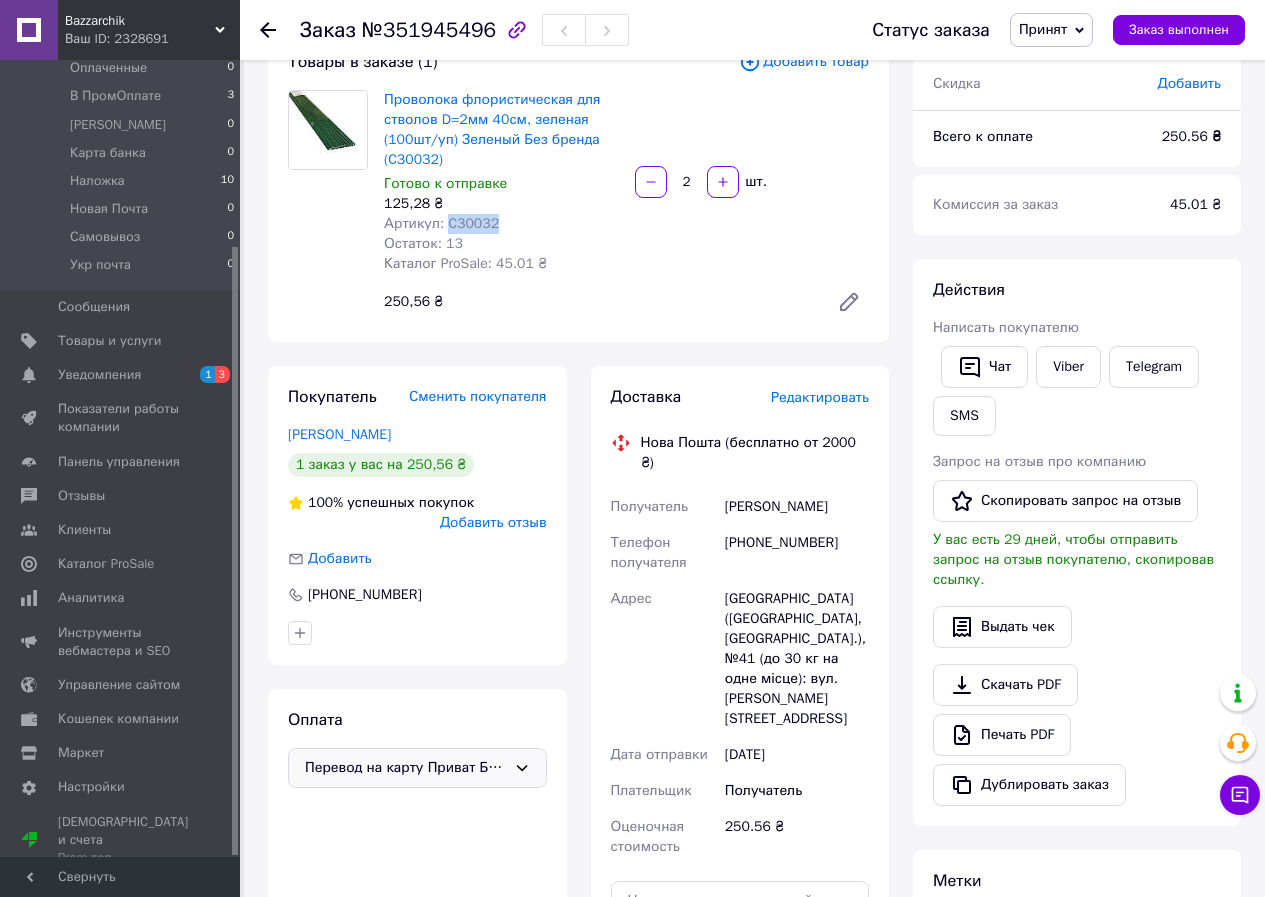 click on "Артикул: C30032" at bounding box center [441, 223] 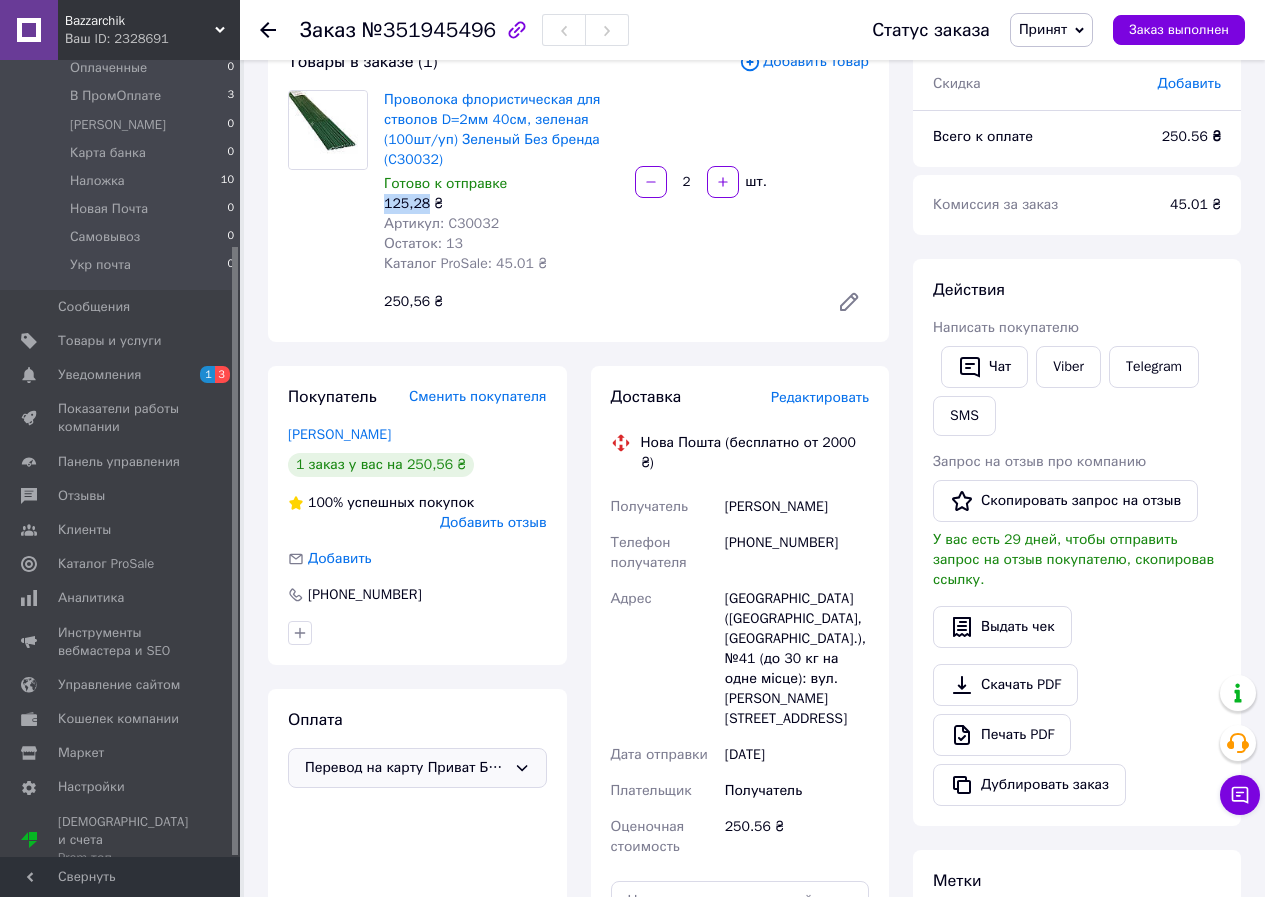drag, startPoint x: 422, startPoint y: 199, endPoint x: 386, endPoint y: 202, distance: 36.124783 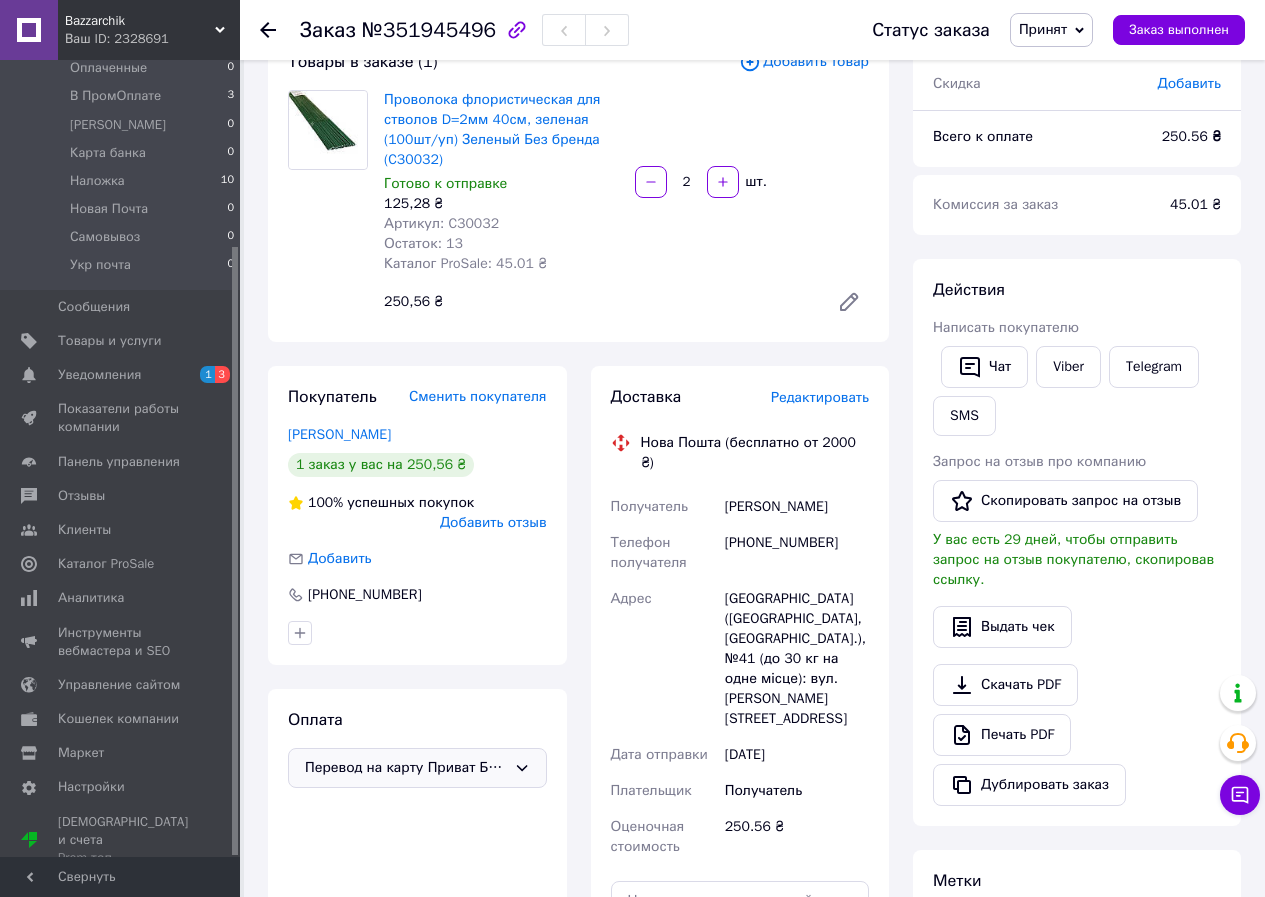 click on "250.56 ₴" at bounding box center [797, 837] 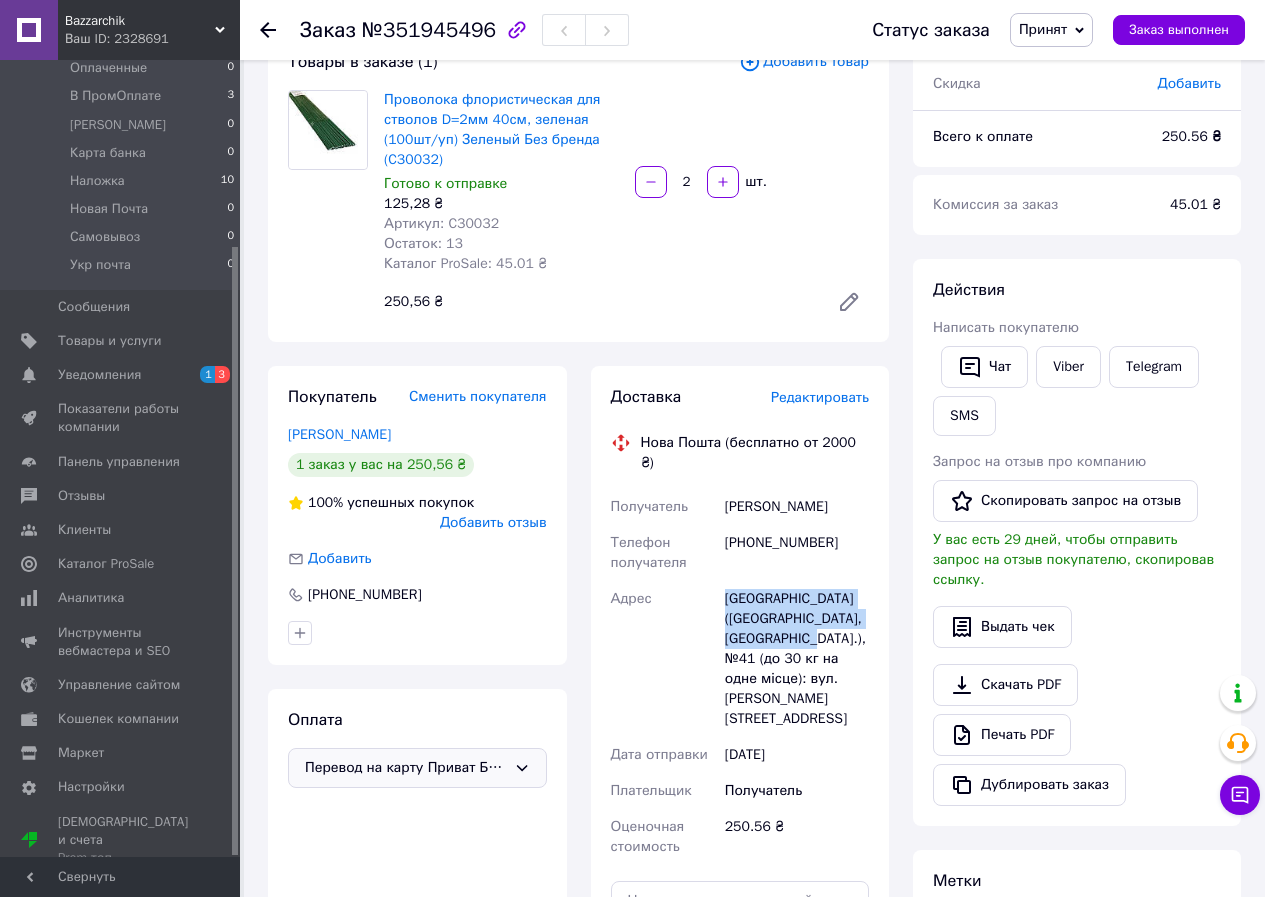 drag, startPoint x: 753, startPoint y: 637, endPoint x: 715, endPoint y: 584, distance: 65.21503 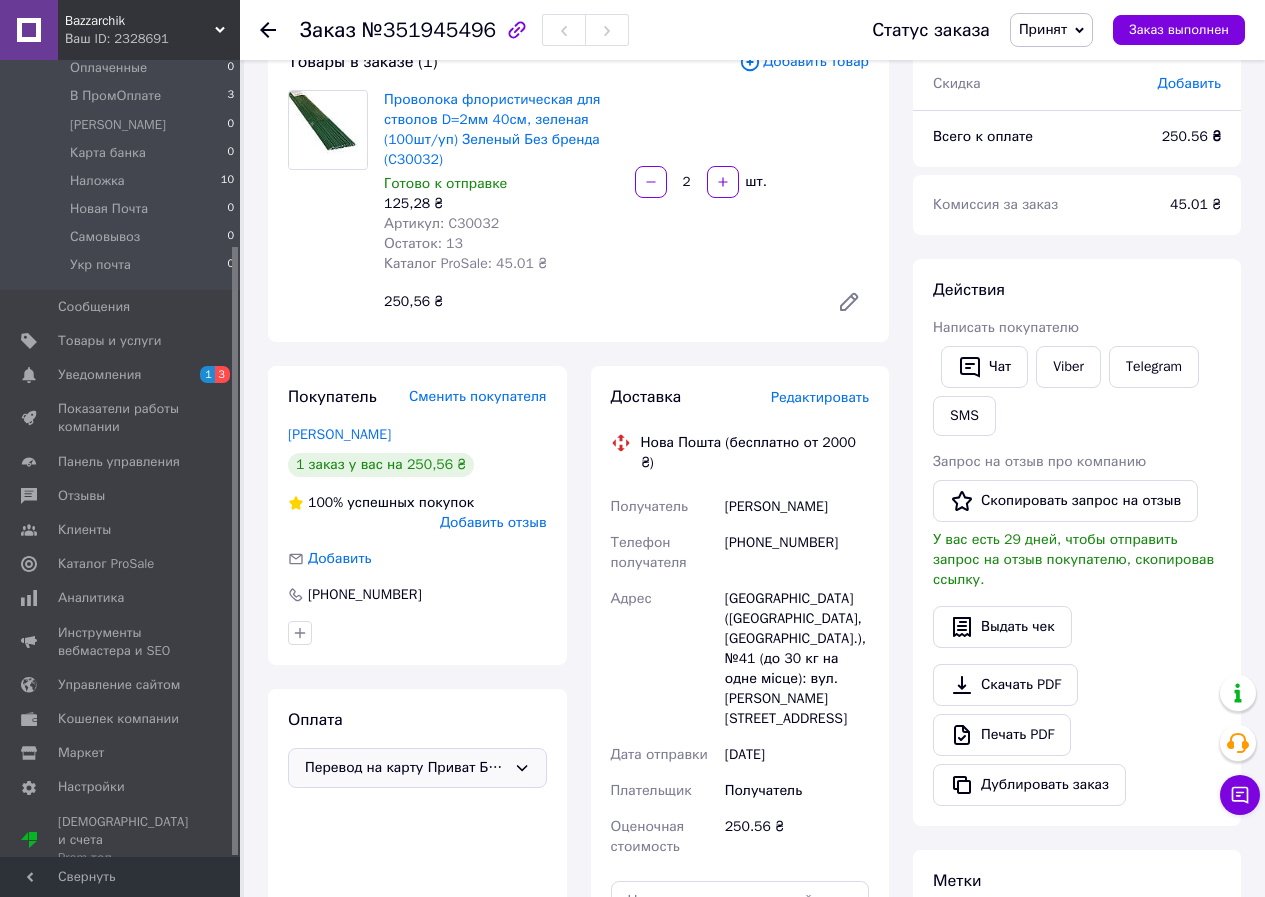 click on "[PHONE_NUMBER]" at bounding box center [797, 553] 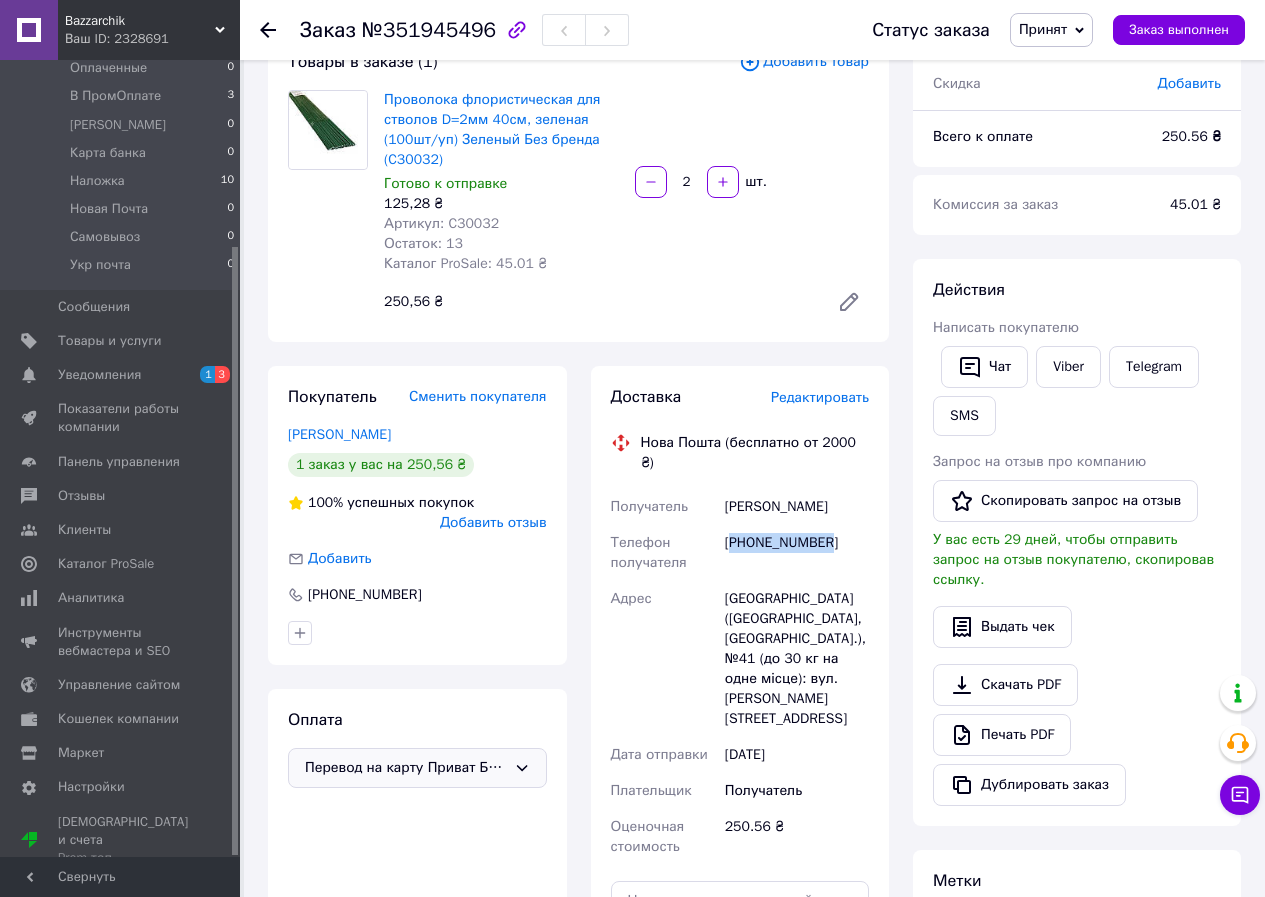 click on "[PHONE_NUMBER]" at bounding box center [797, 553] 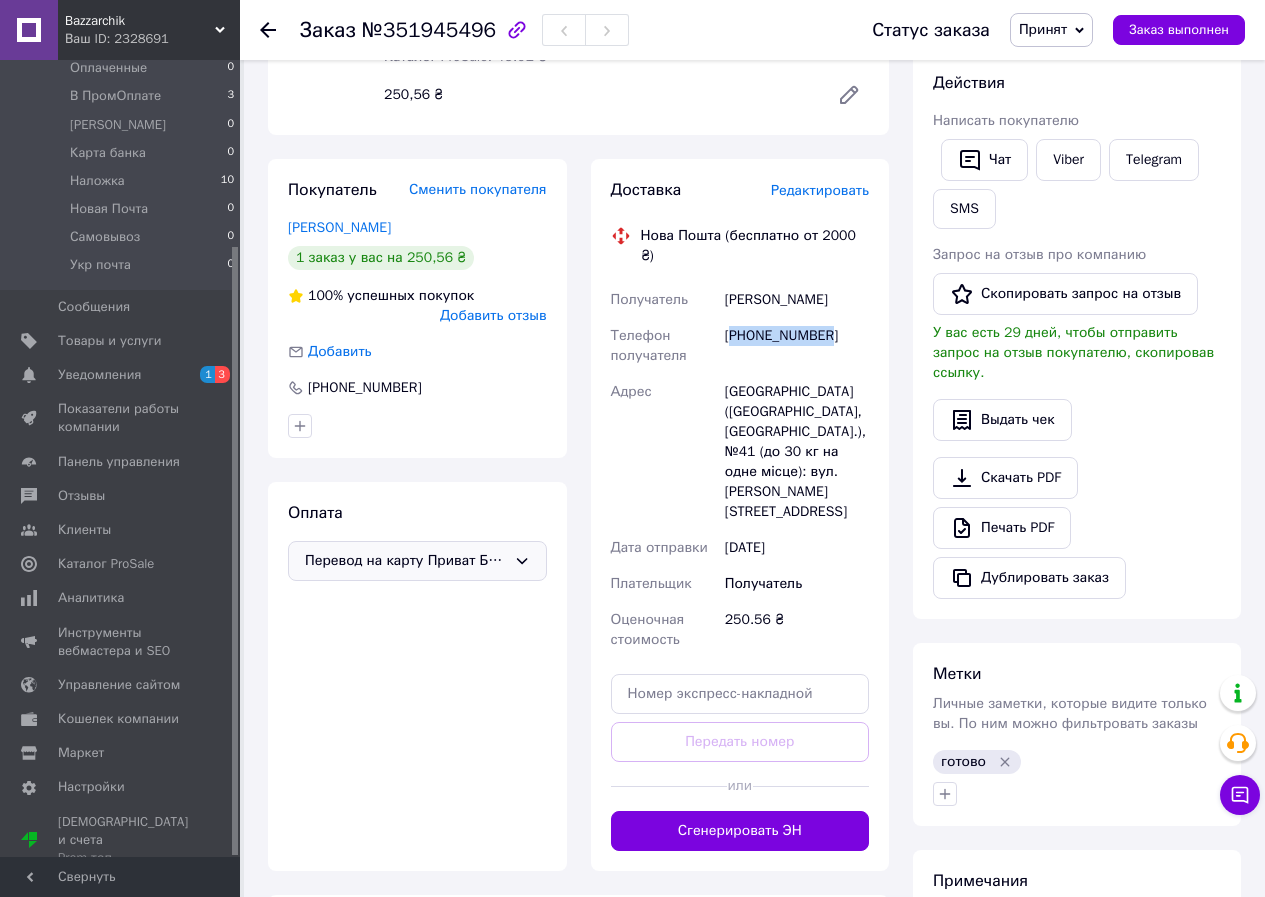 scroll, scrollTop: 341, scrollLeft: 0, axis: vertical 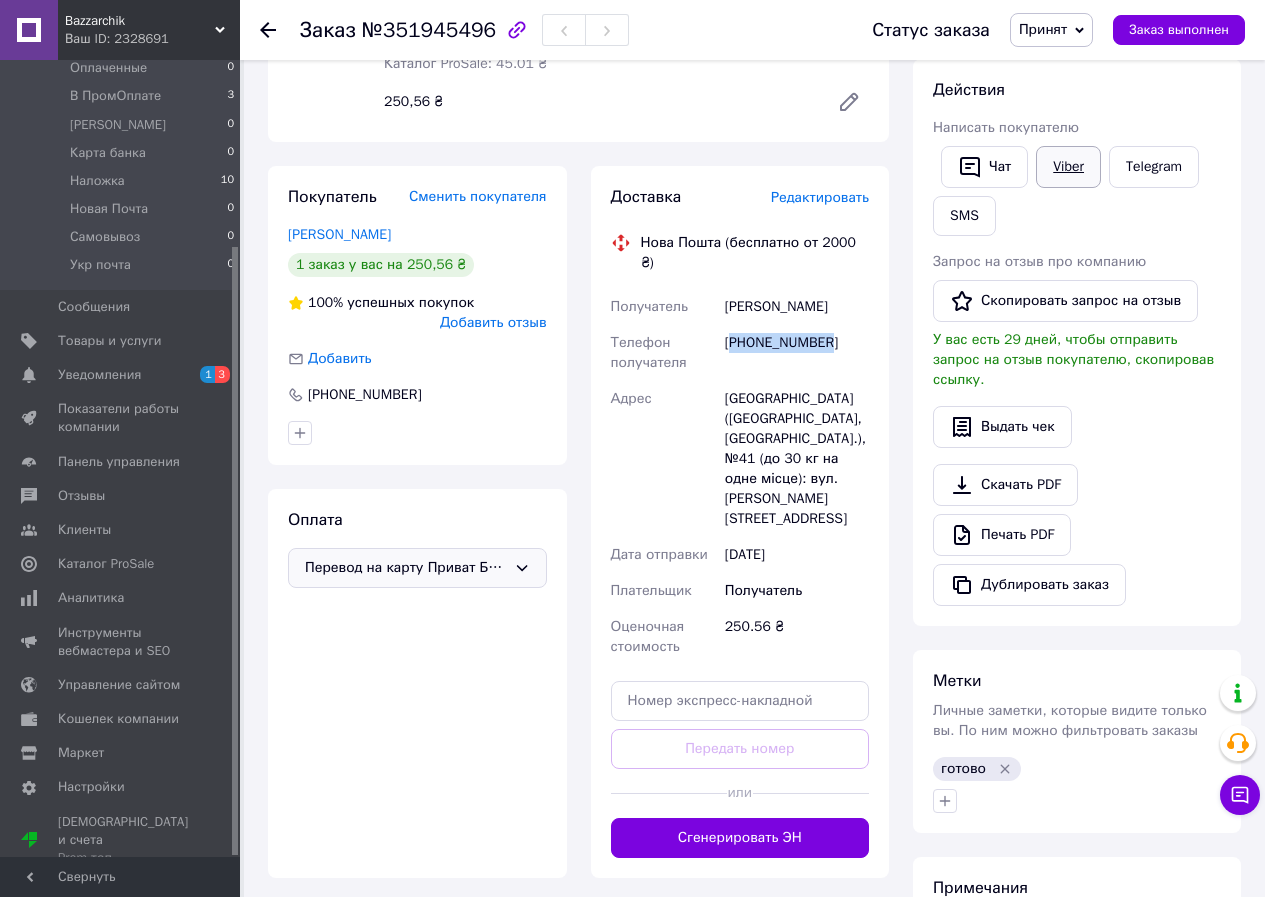 click on "Viber" at bounding box center [1068, 167] 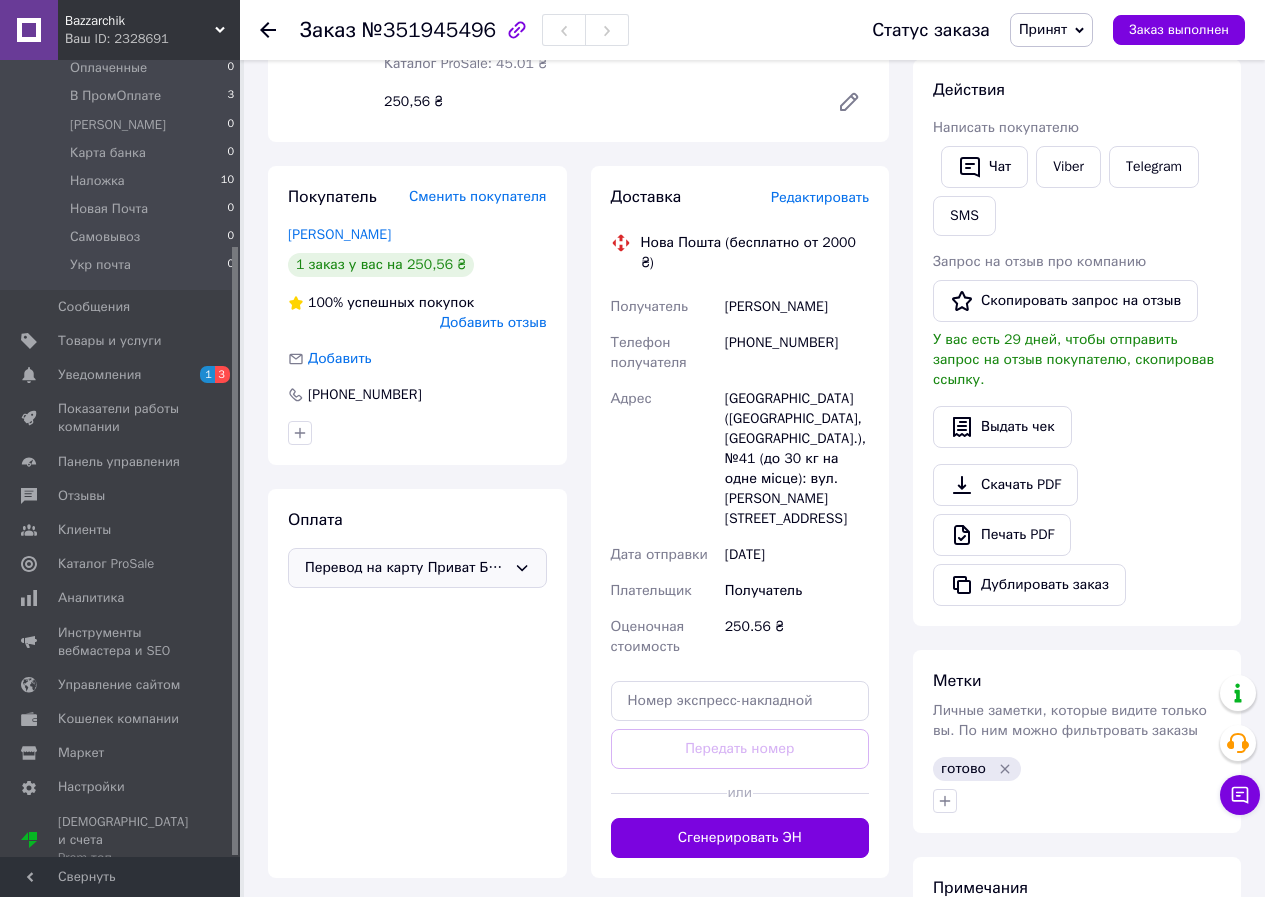 click on "Заказ с приложения 09.07.2025 | 17:23 Товары в заказе (1) Добавить товар Проволока флористическая для стволов D=2мм 40см, зеленая (100шт/уп) Зеленый Без бренда (C30032) Готово к отправке 125,28 ₴ Артикул: C30032 Остаток: 13 Каталог ProSale: 45.01 ₴  2   шт. 250,56 ₴ Покупатель Сменить покупателя Виниченко Людмила 1 заказ у вас на 250,56 ₴ 100%   успешных покупок Добавить отзыв Добавить +380661904811 Оплата Перевод на карту Приват Банка Доставка Редактировать Нова Пошта (бесплатно от 2000 ₴) Получатель Виниченко Людмила Телефон получателя +380661904811 Адрес Дата отправки 10.07.2025 Плательщик Получатель 250.56 ₴ <" at bounding box center (578, 512) 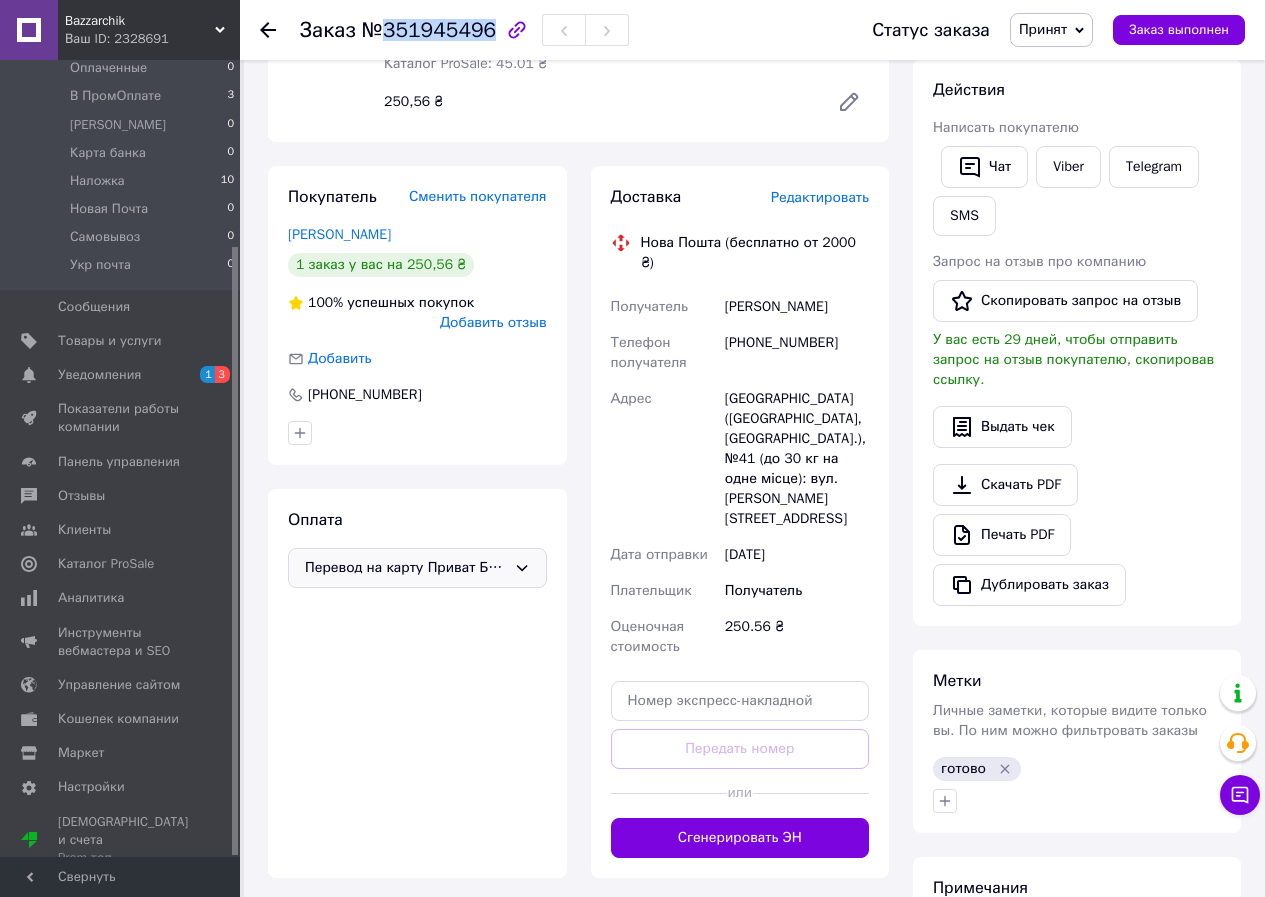 click on "№351945496" at bounding box center (429, 30) 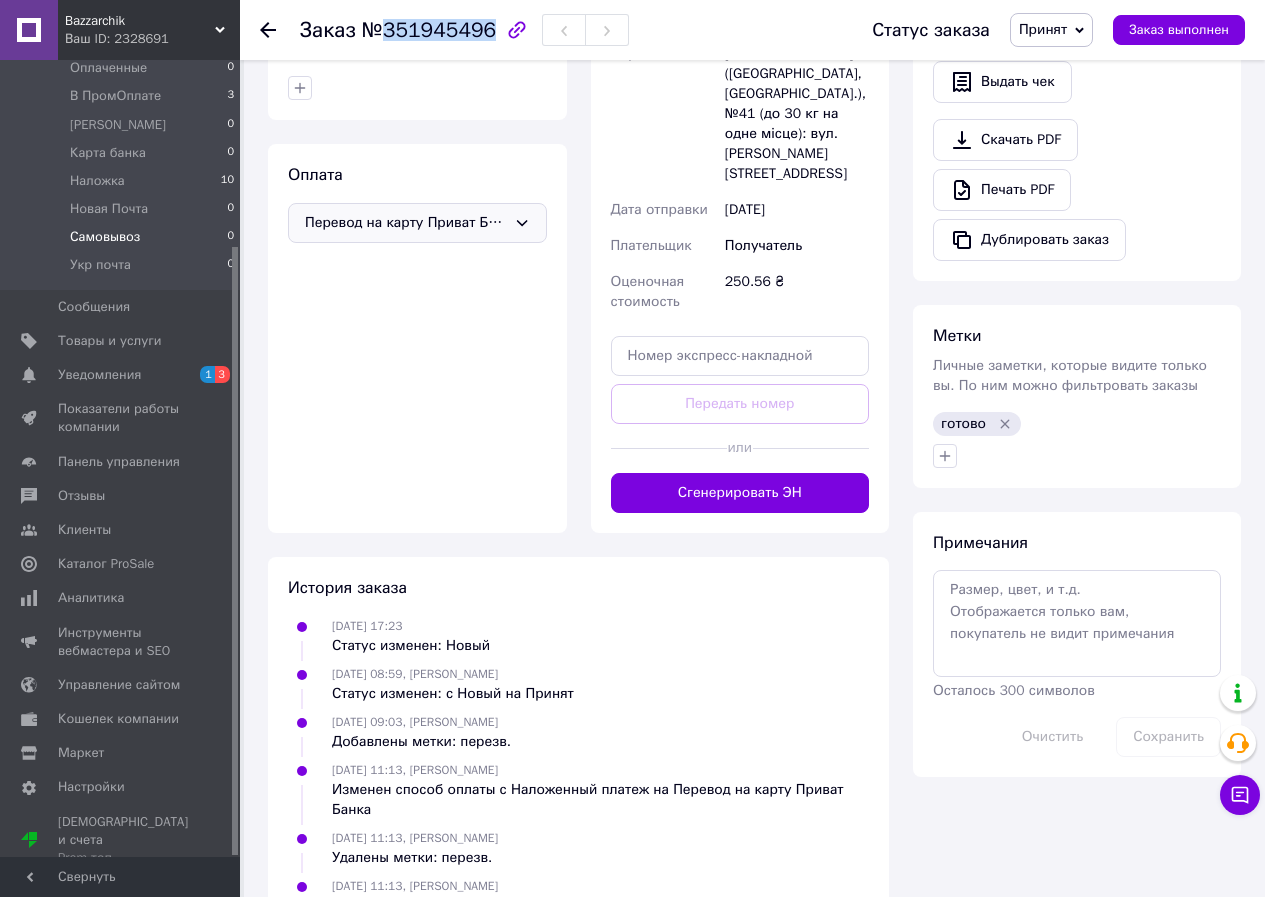 scroll, scrollTop: 689, scrollLeft: 0, axis: vertical 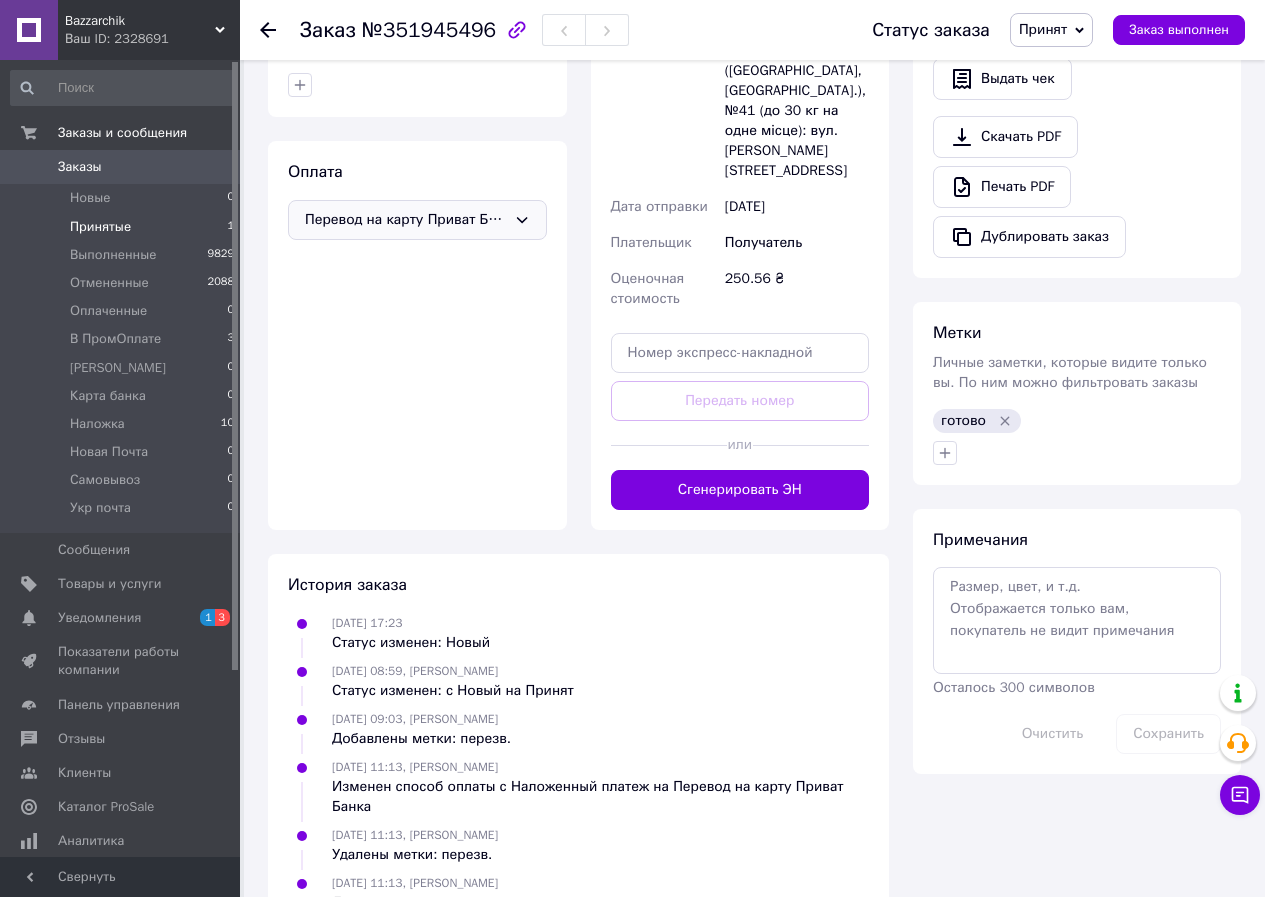 click on "Принятые 1" at bounding box center (123, 227) 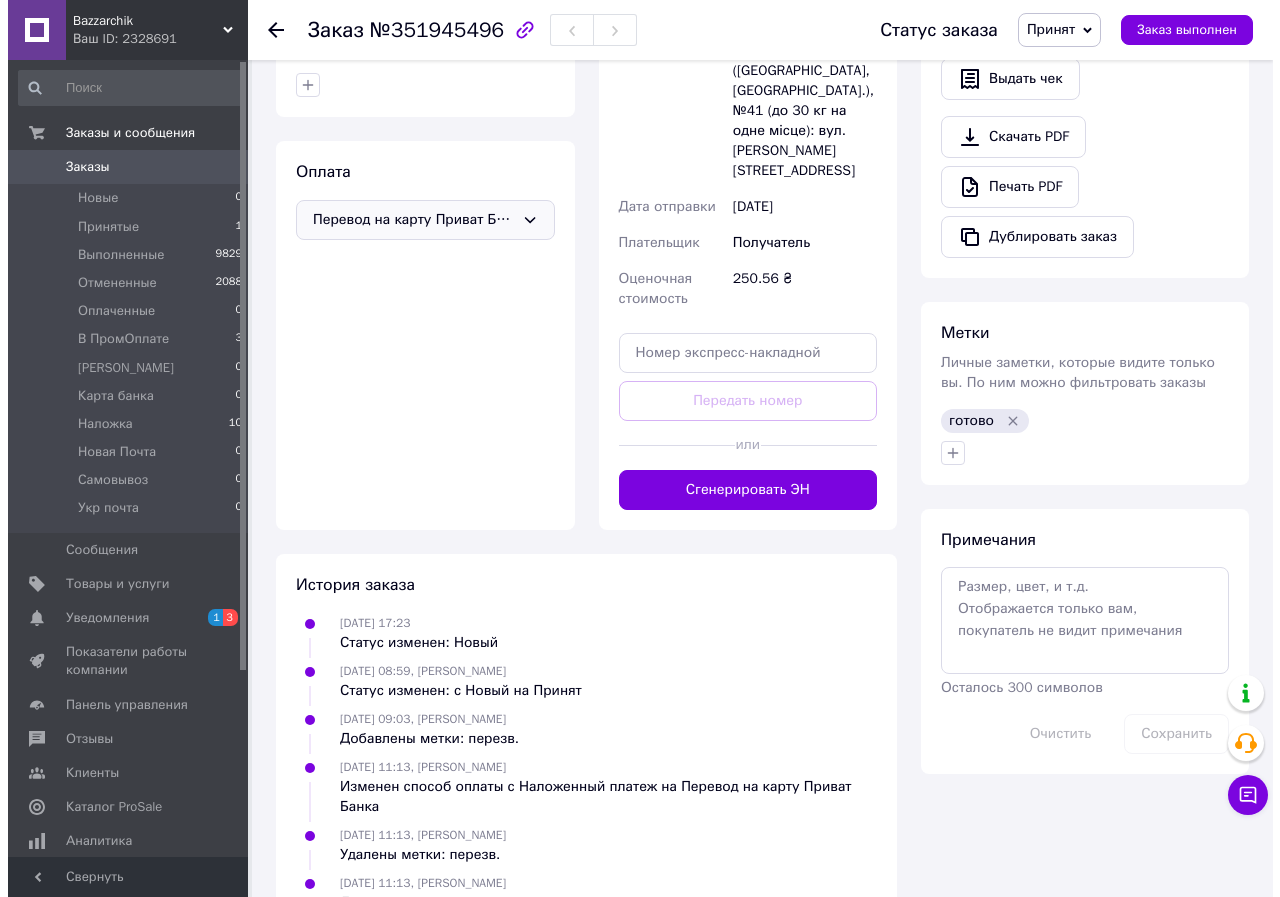 scroll, scrollTop: 0, scrollLeft: 0, axis: both 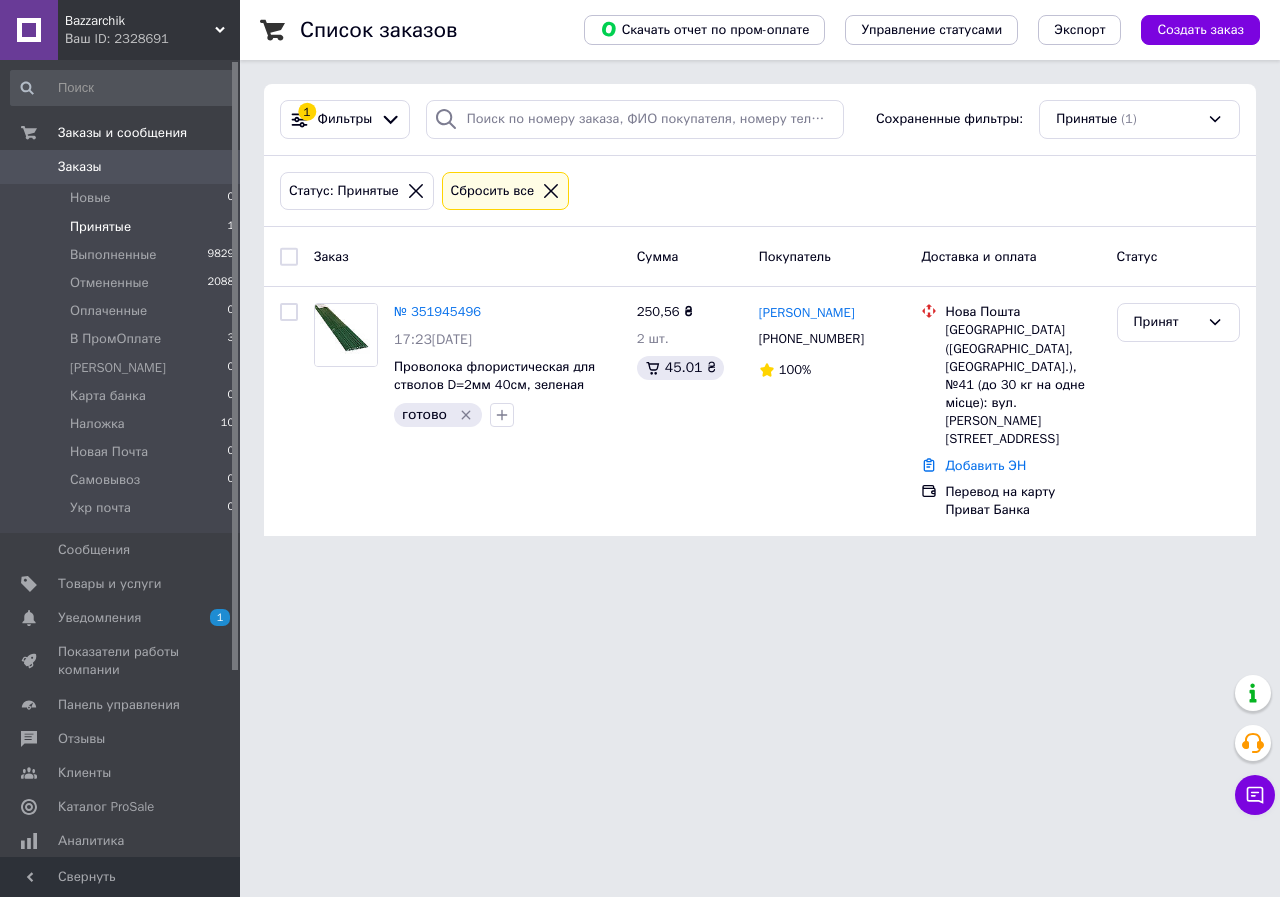drag, startPoint x: 437, startPoint y: 802, endPoint x: 441, endPoint y: 784, distance: 18.439089 